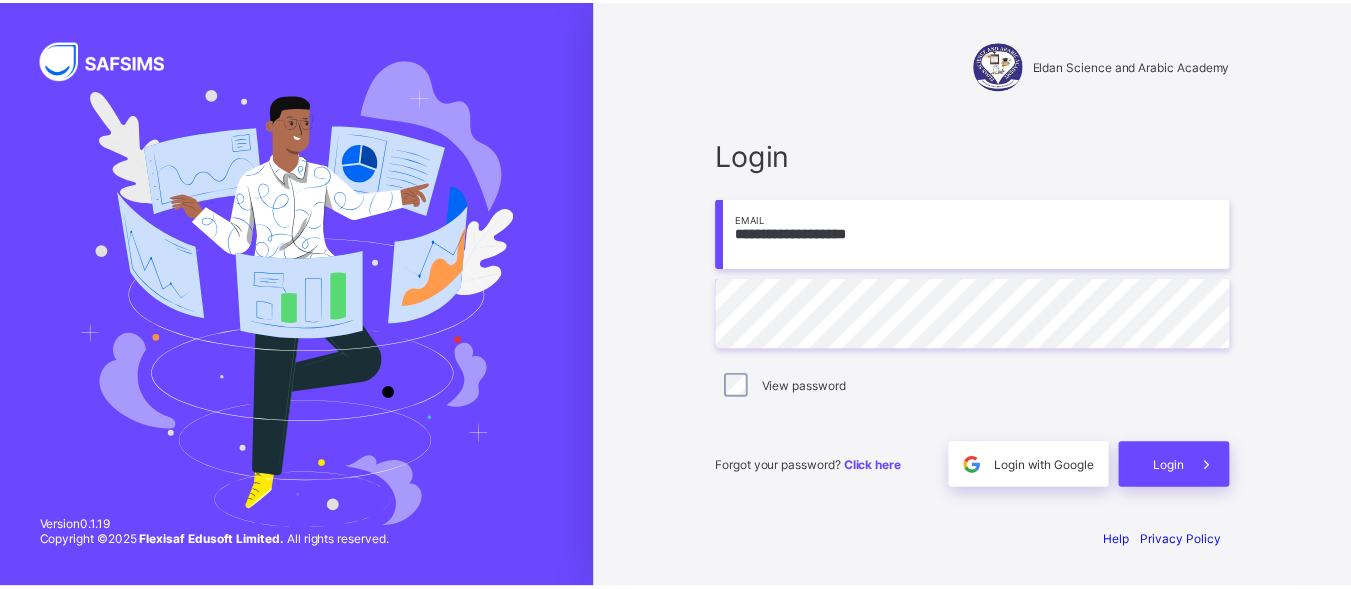 scroll, scrollTop: 0, scrollLeft: 0, axis: both 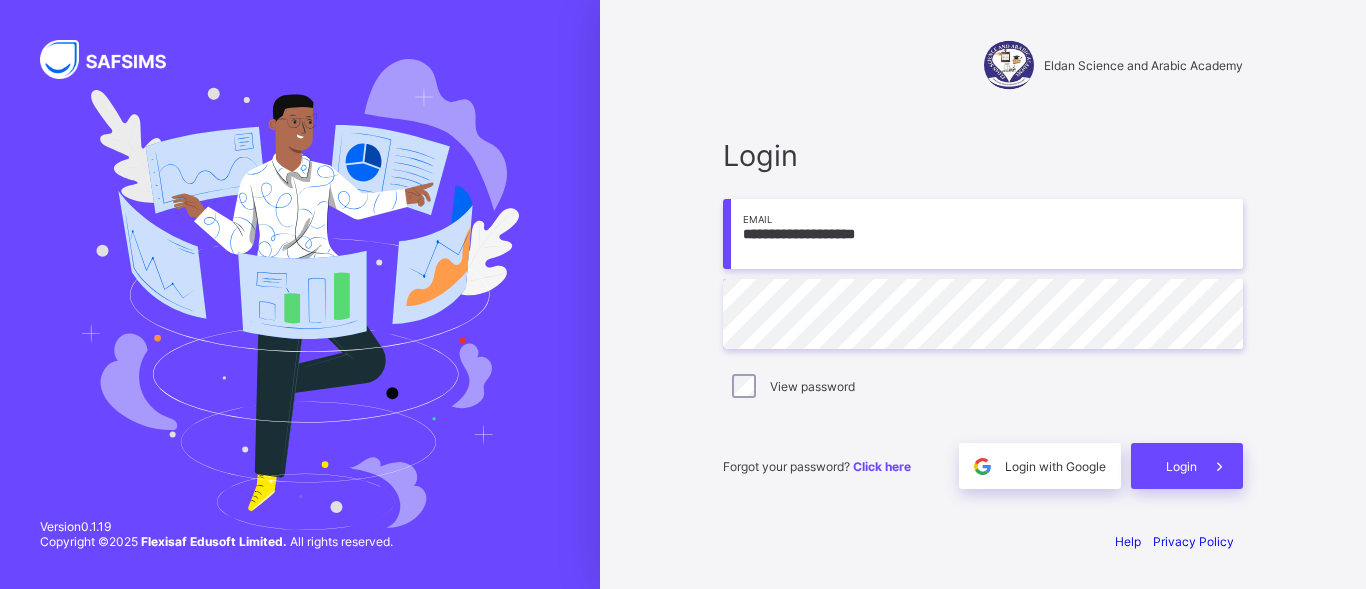 type on "**********" 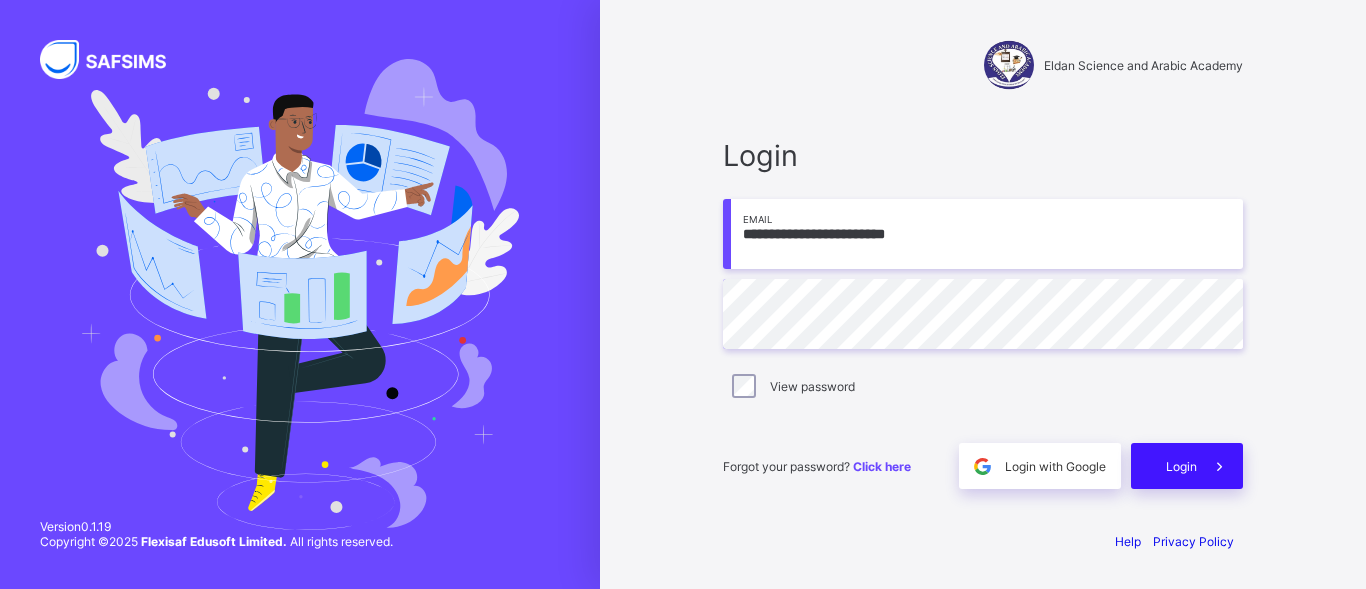 click at bounding box center [1220, 466] 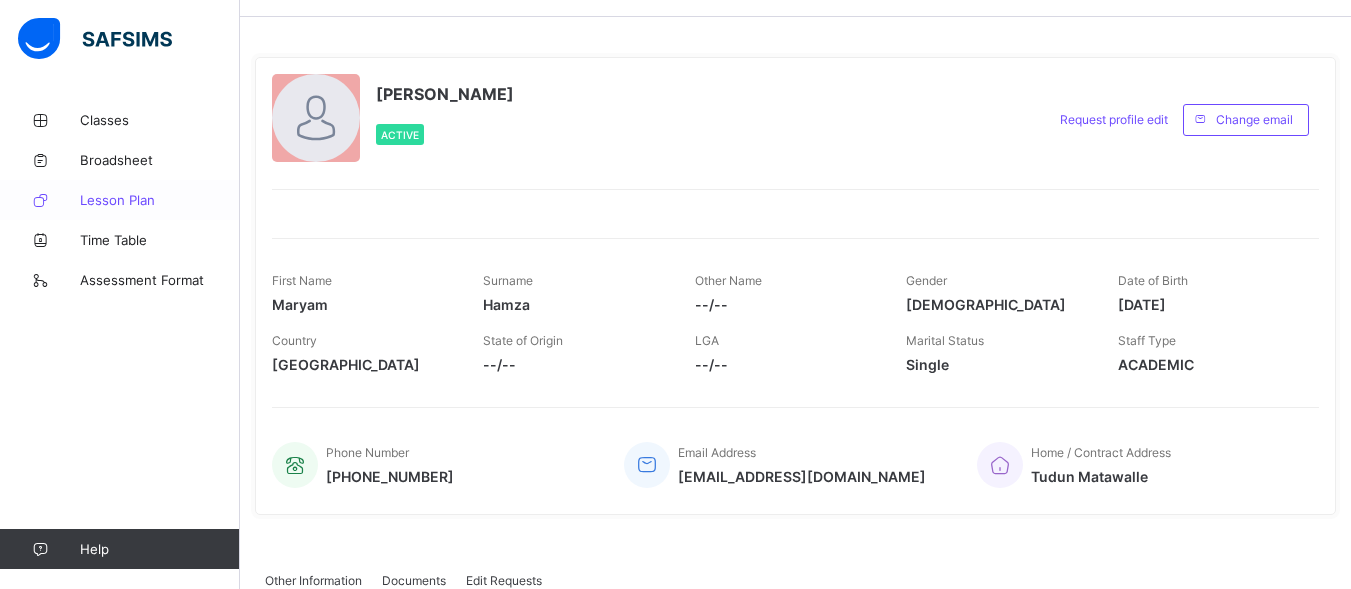 scroll, scrollTop: 300, scrollLeft: 0, axis: vertical 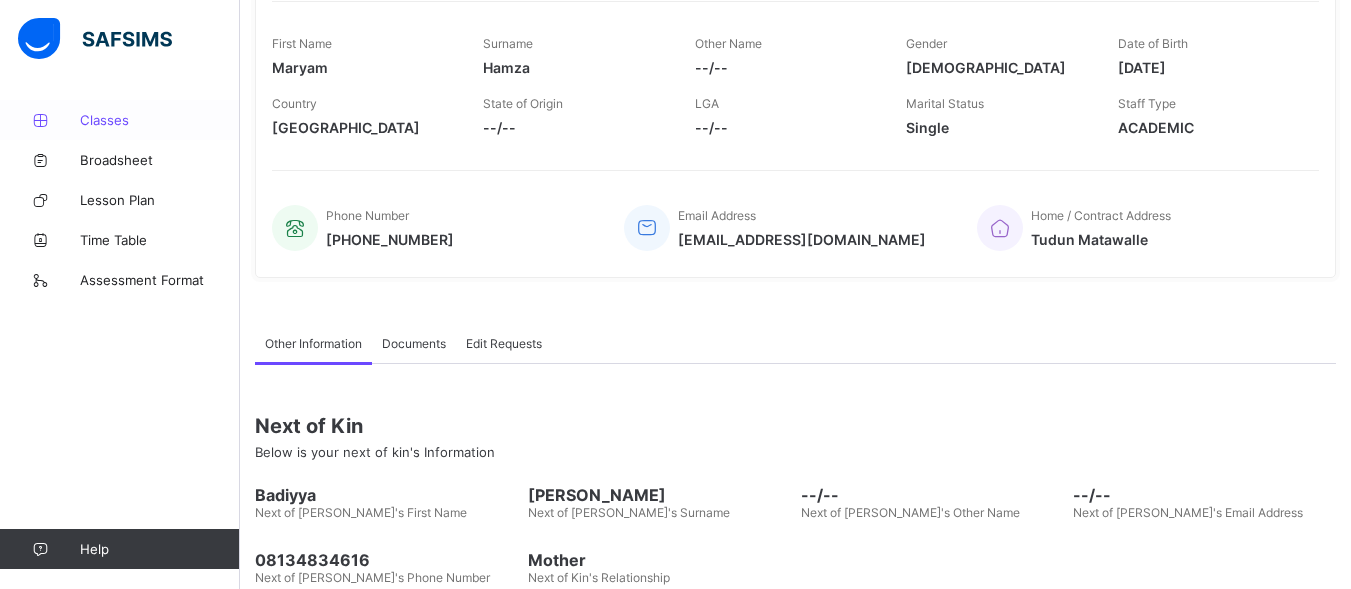click on "Classes" at bounding box center (160, 120) 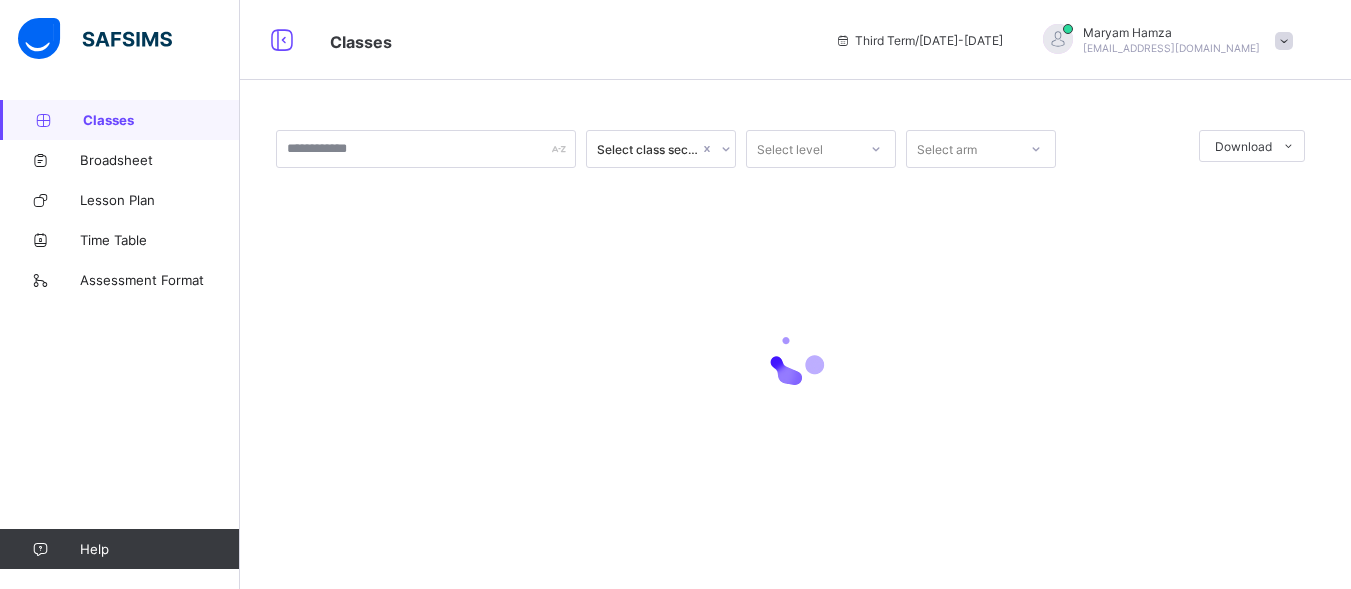 scroll, scrollTop: 0, scrollLeft: 0, axis: both 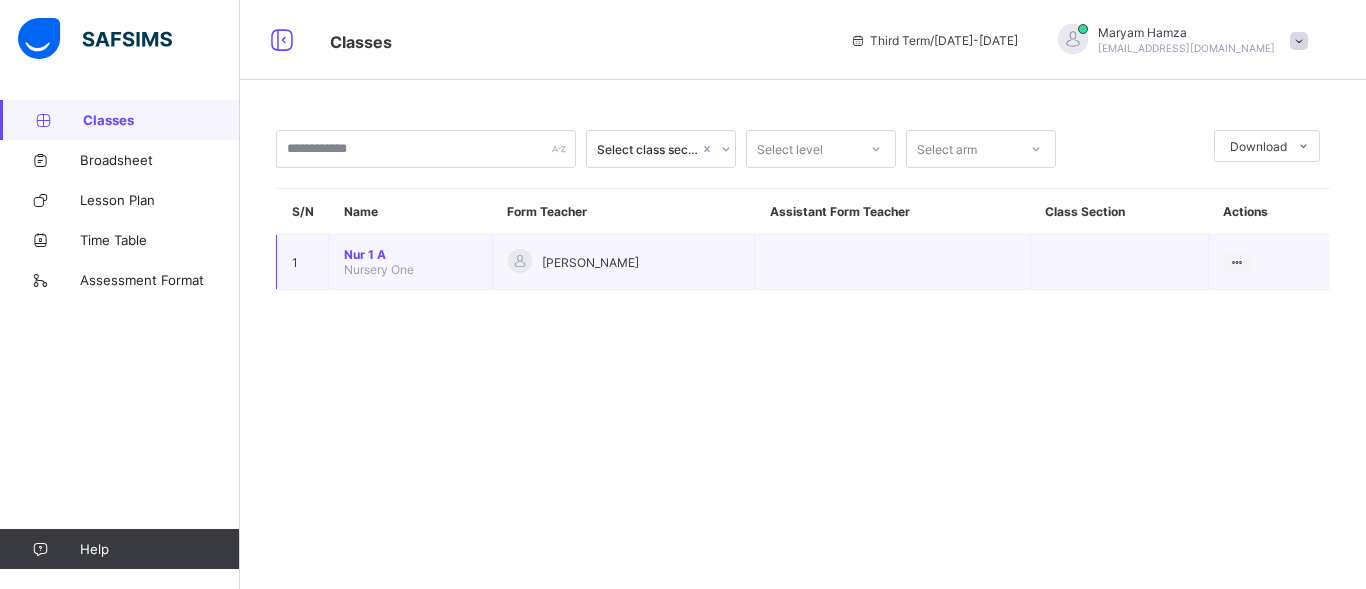 click on "Nur 1   A" at bounding box center (410, 254) 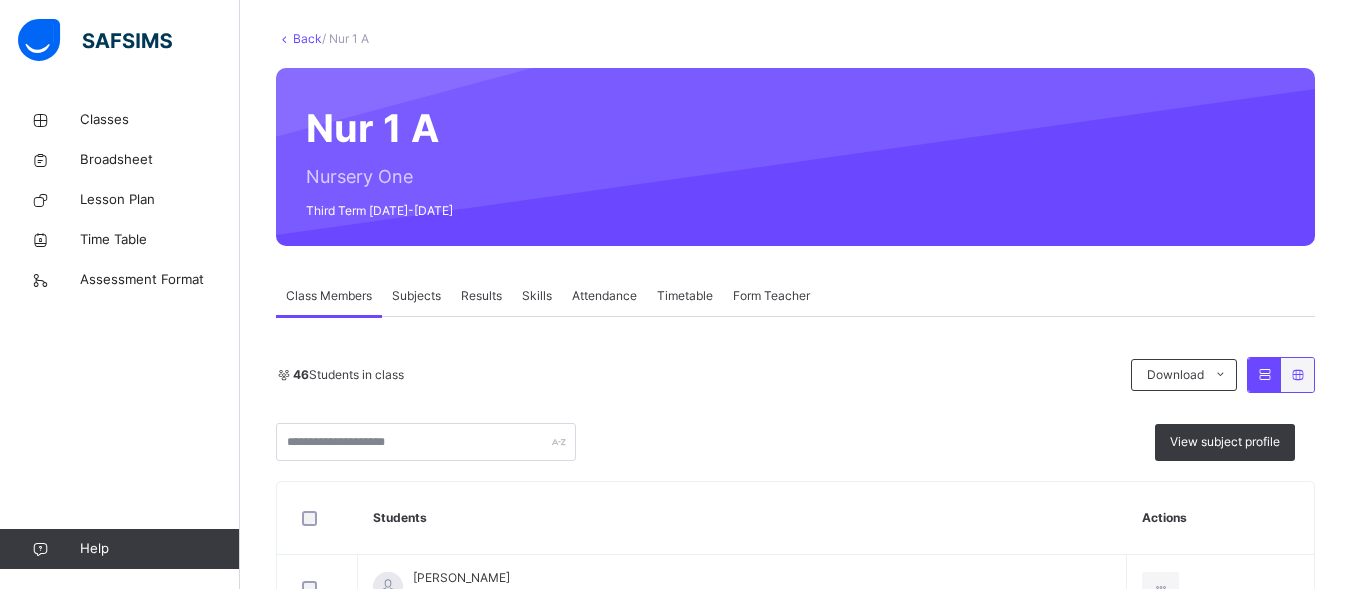 scroll, scrollTop: 200, scrollLeft: 0, axis: vertical 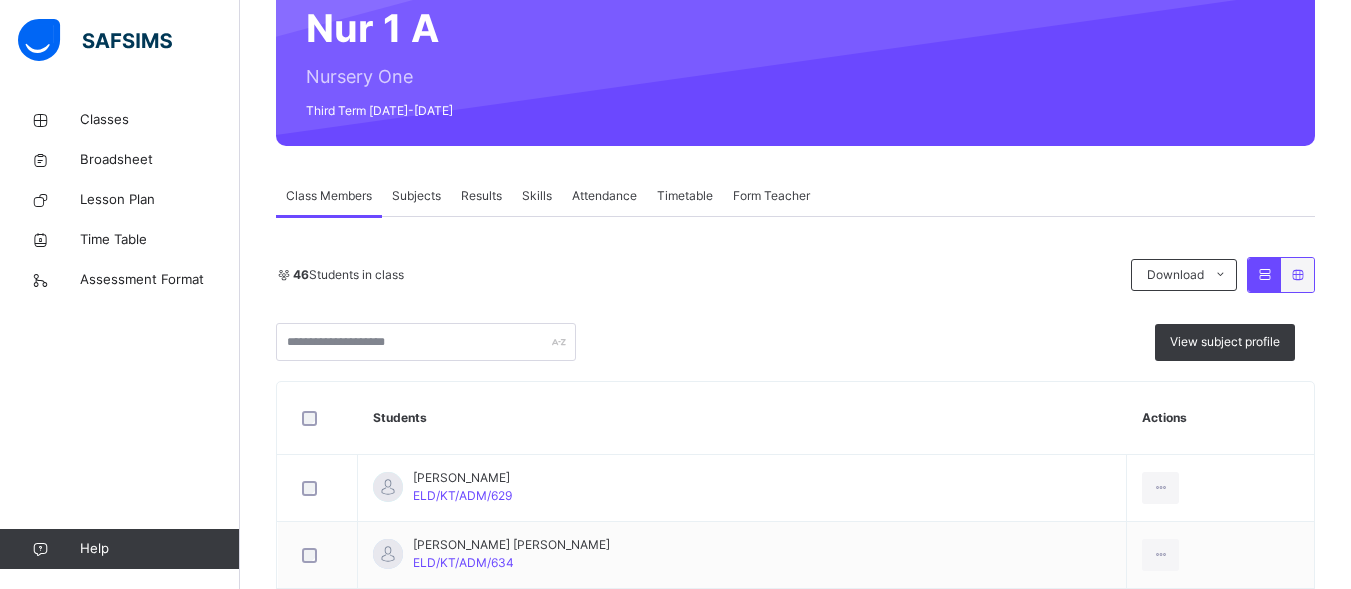 click on "Subjects" at bounding box center [416, 196] 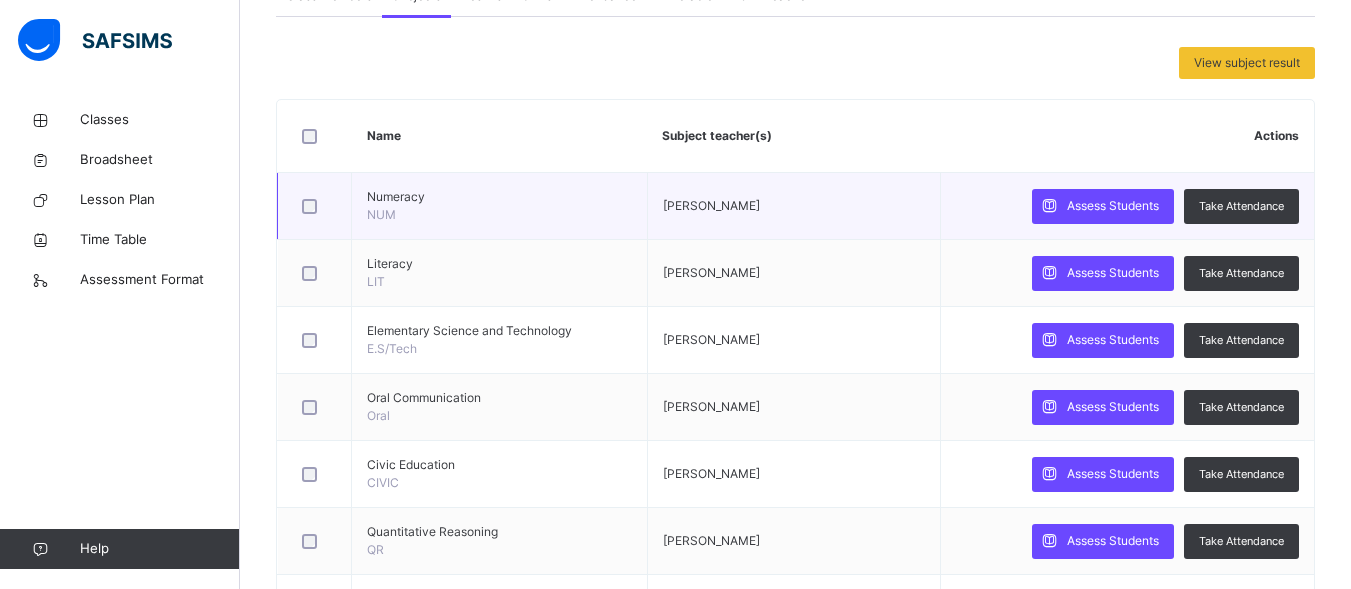 scroll, scrollTop: 500, scrollLeft: 0, axis: vertical 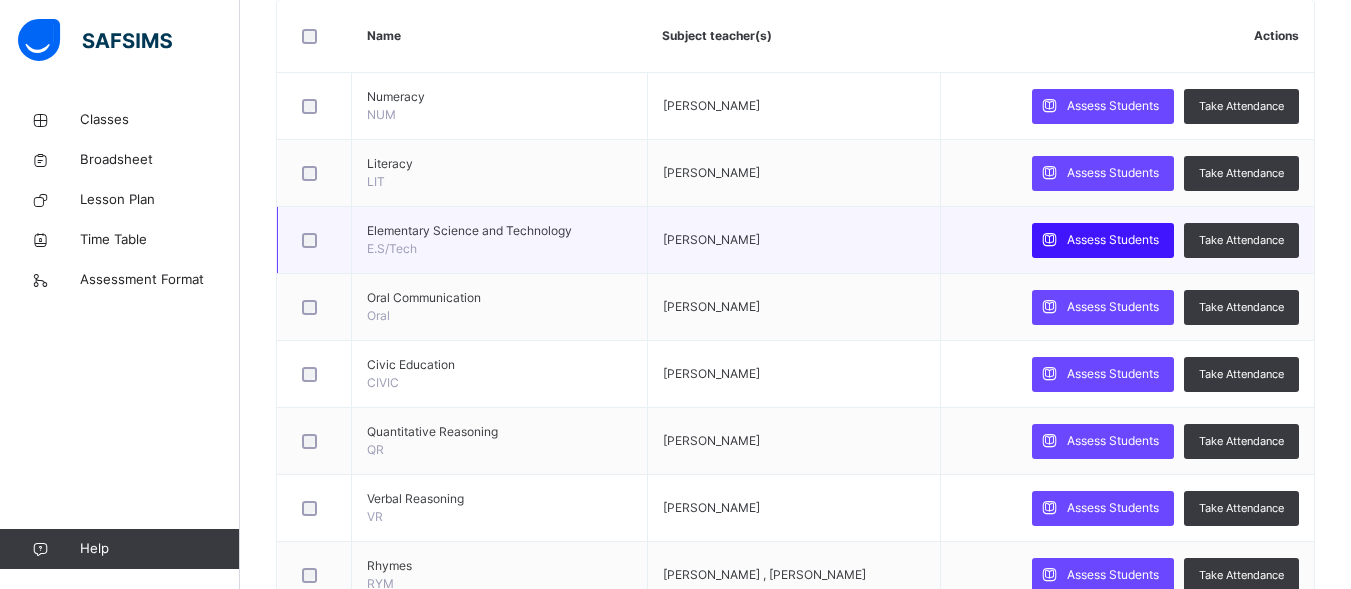 click on "Assess Students" at bounding box center (1113, 240) 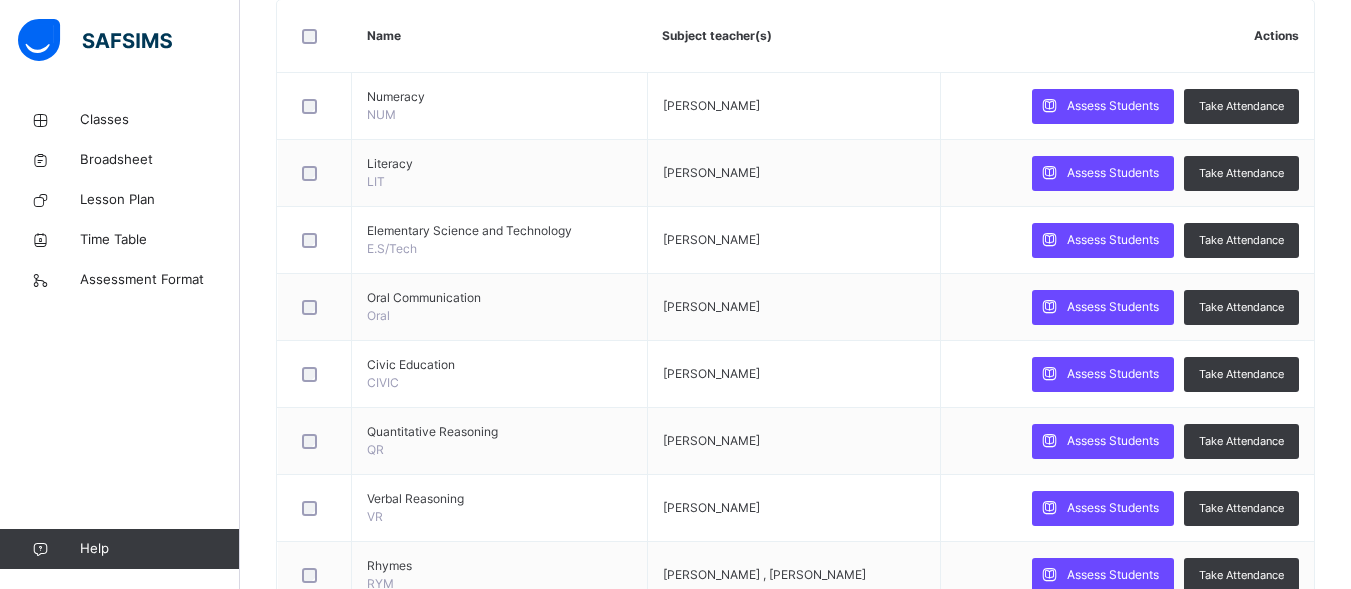 scroll, scrollTop: 0, scrollLeft: 0, axis: both 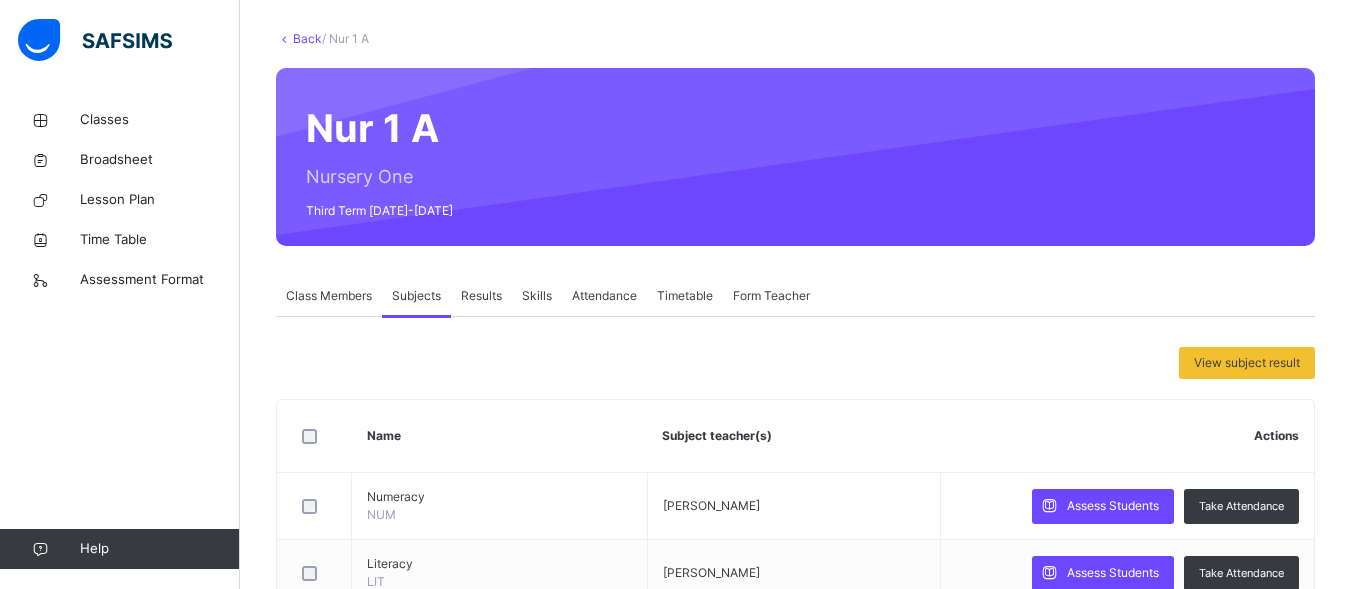 click at bounding box center (1134, 1688) 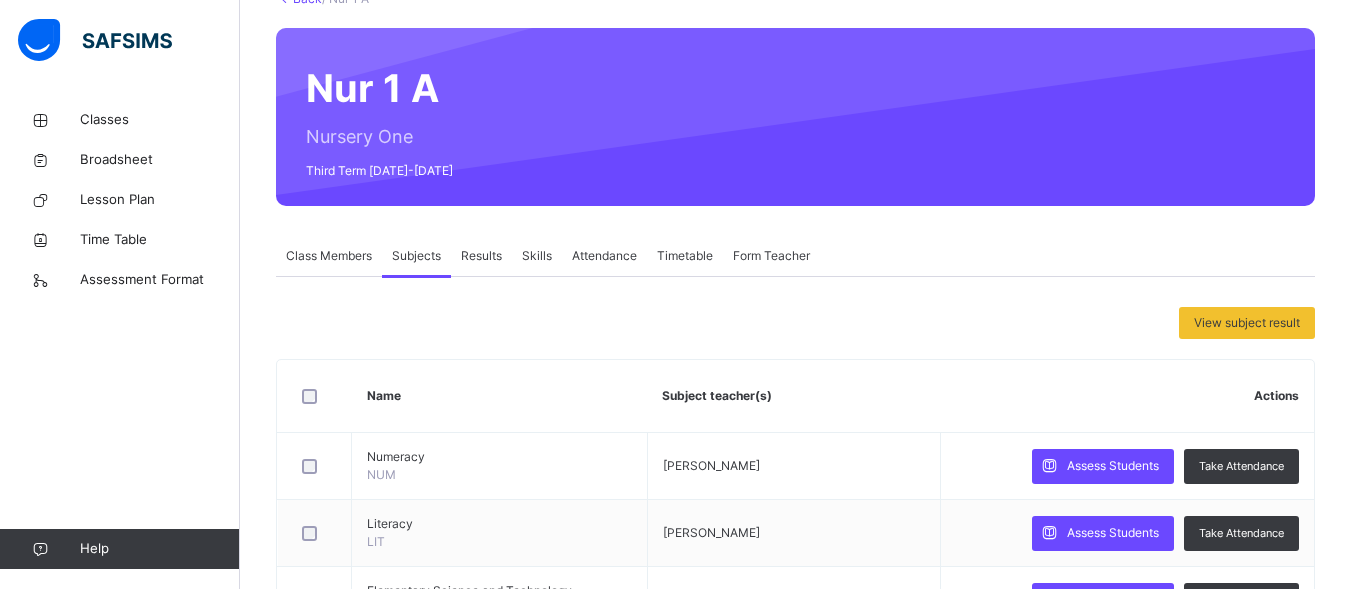scroll, scrollTop: 180, scrollLeft: 0, axis: vertical 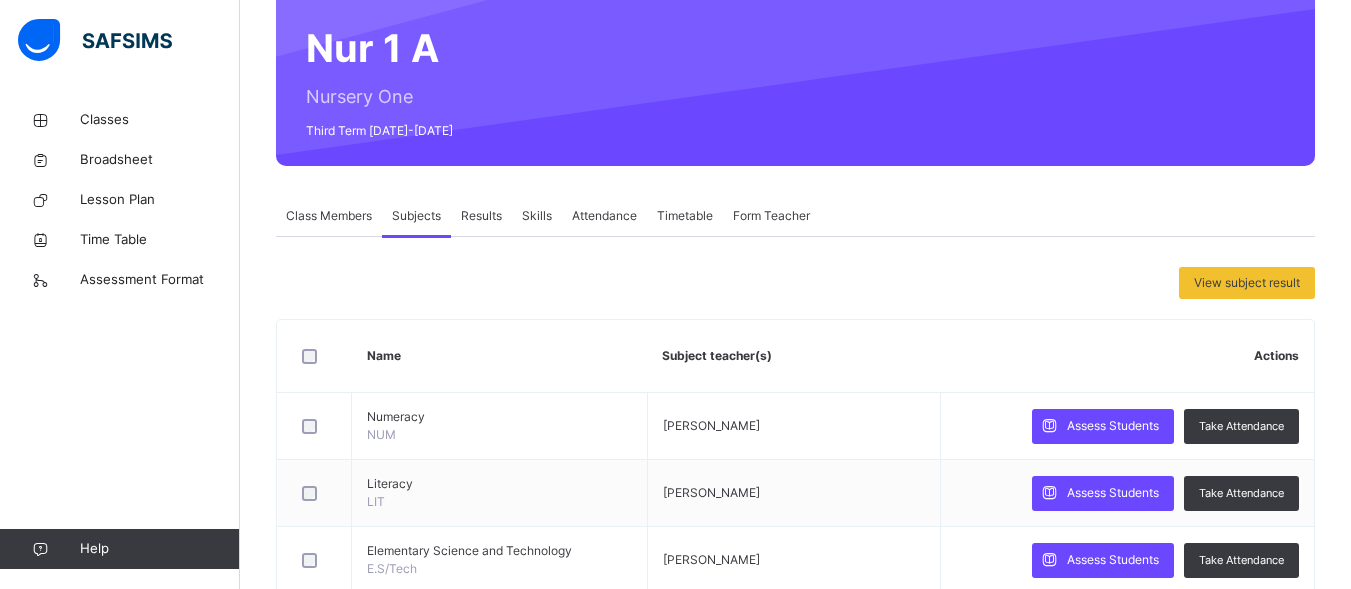 type on "**" 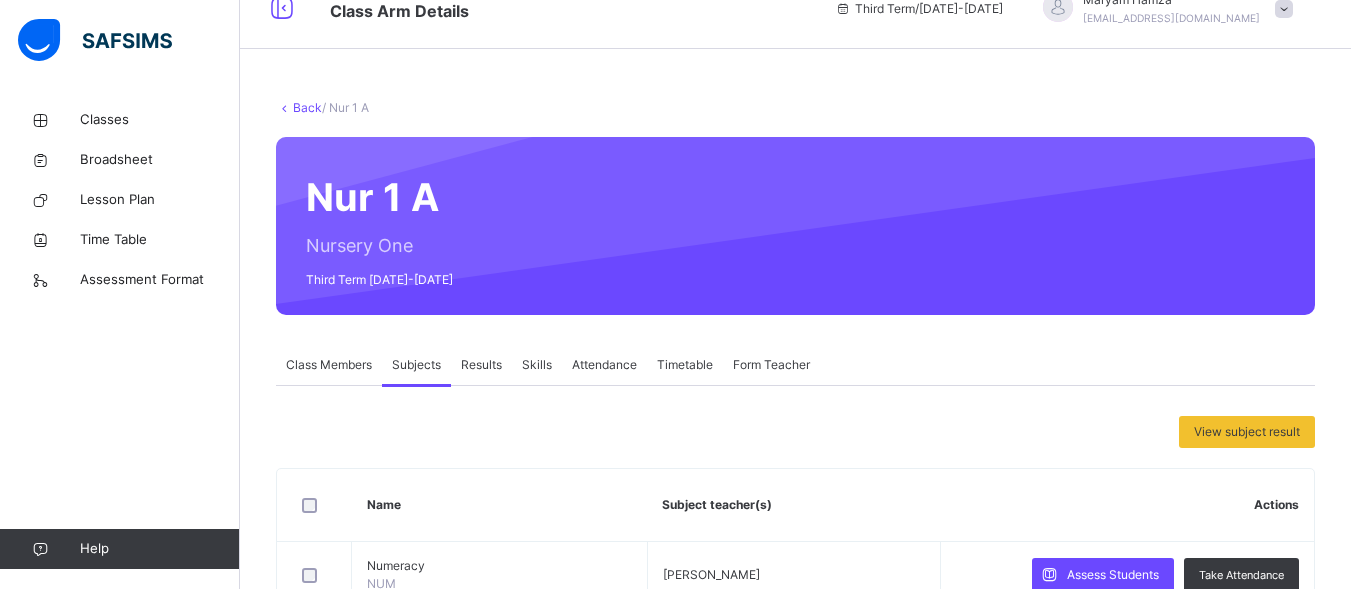 scroll, scrollTop: 0, scrollLeft: 0, axis: both 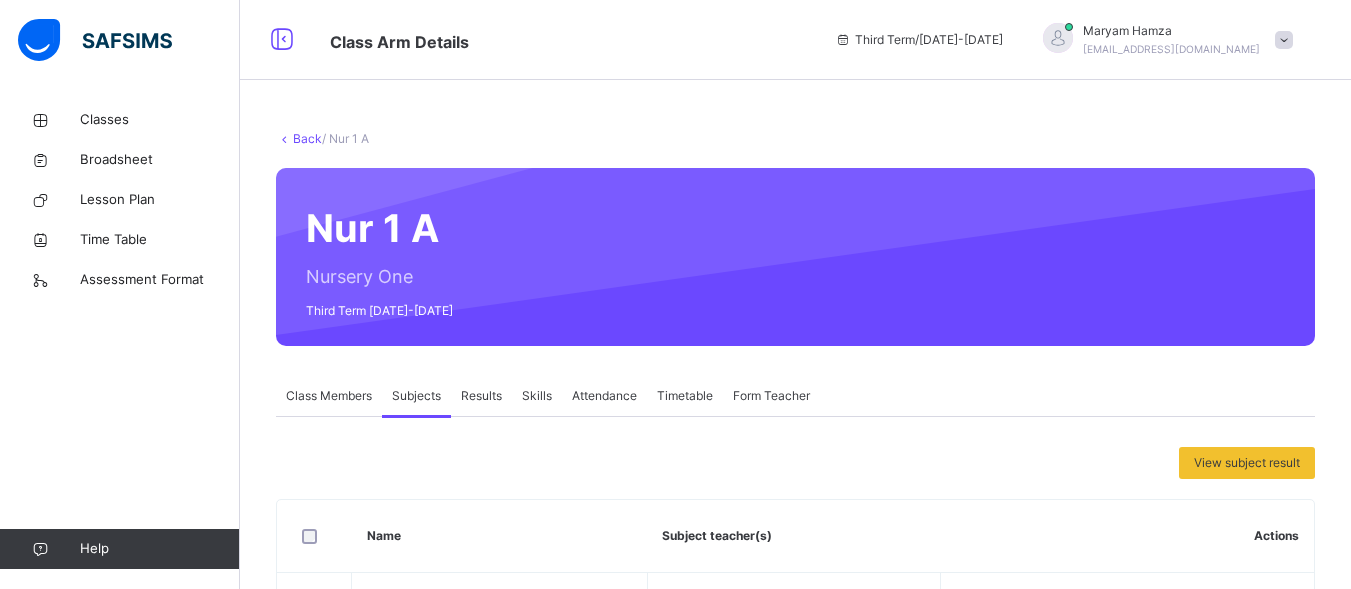 type on "**" 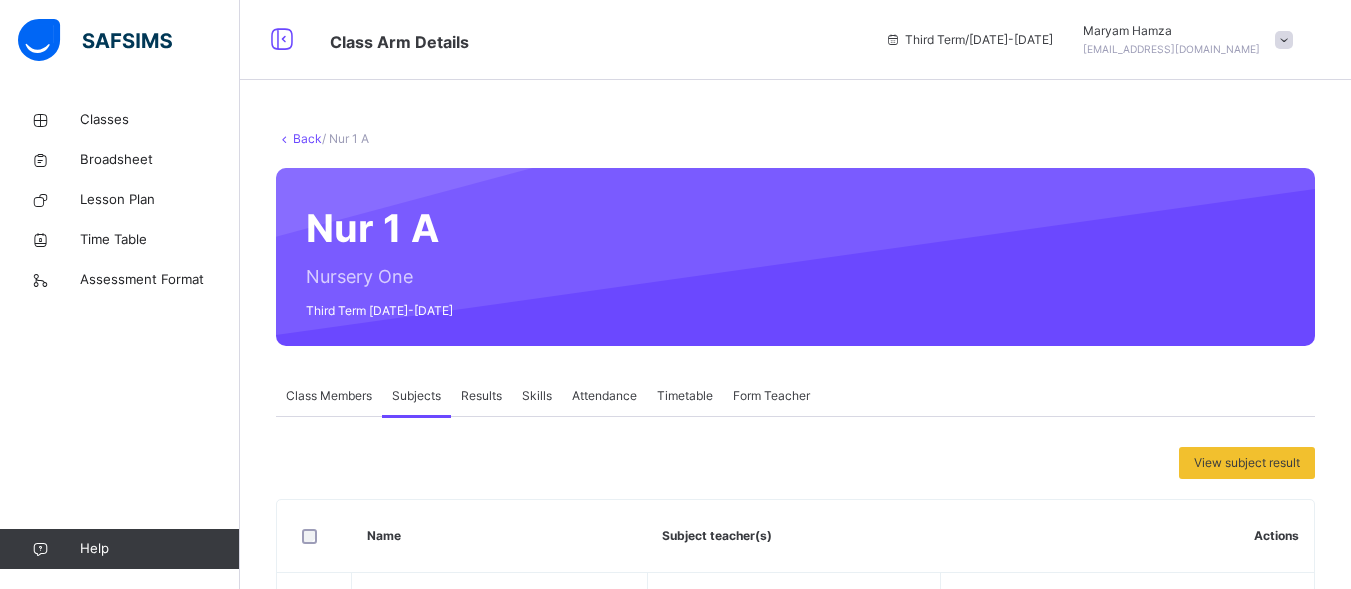 type on "**" 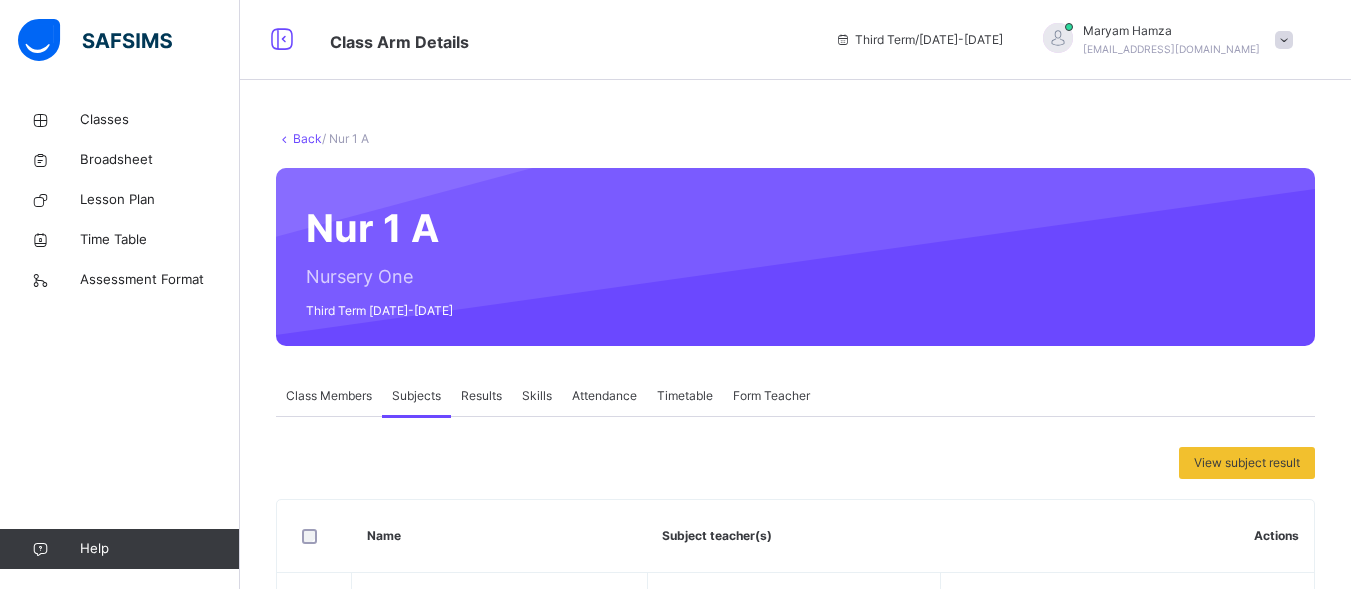 type on "**" 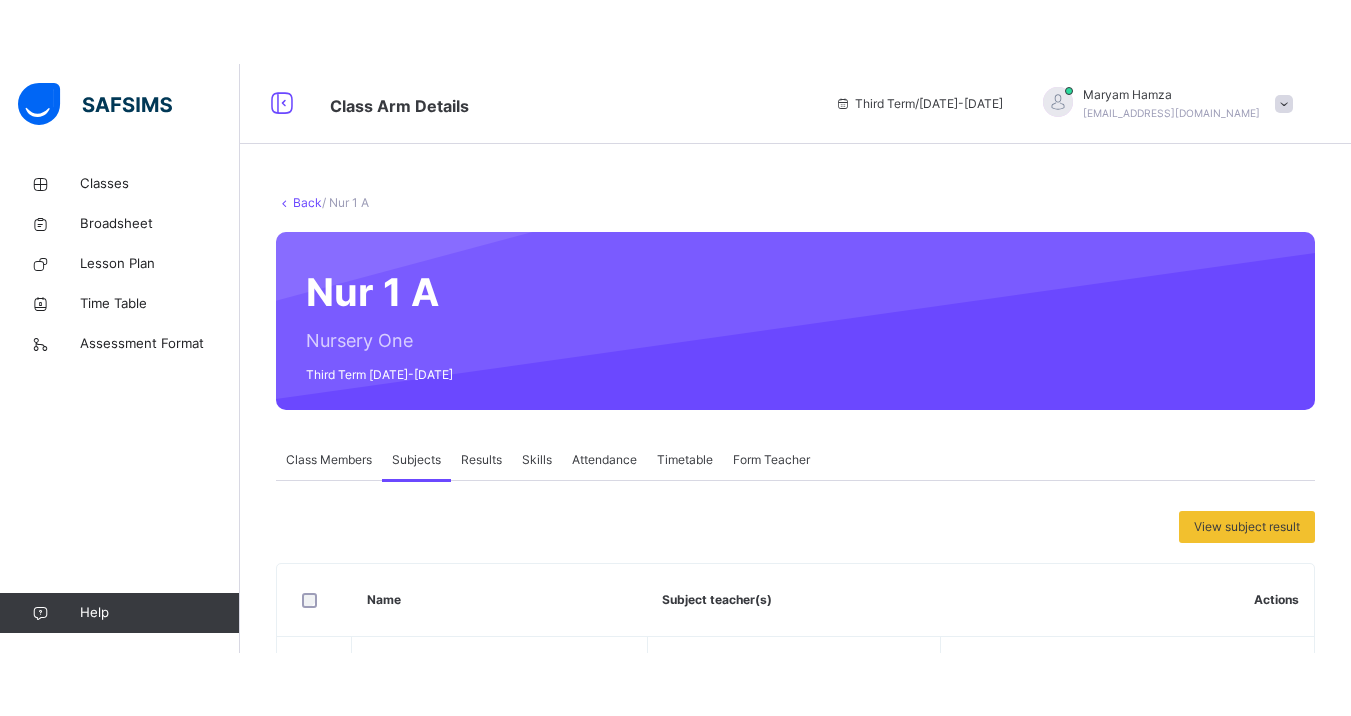 scroll, scrollTop: 900, scrollLeft: 0, axis: vertical 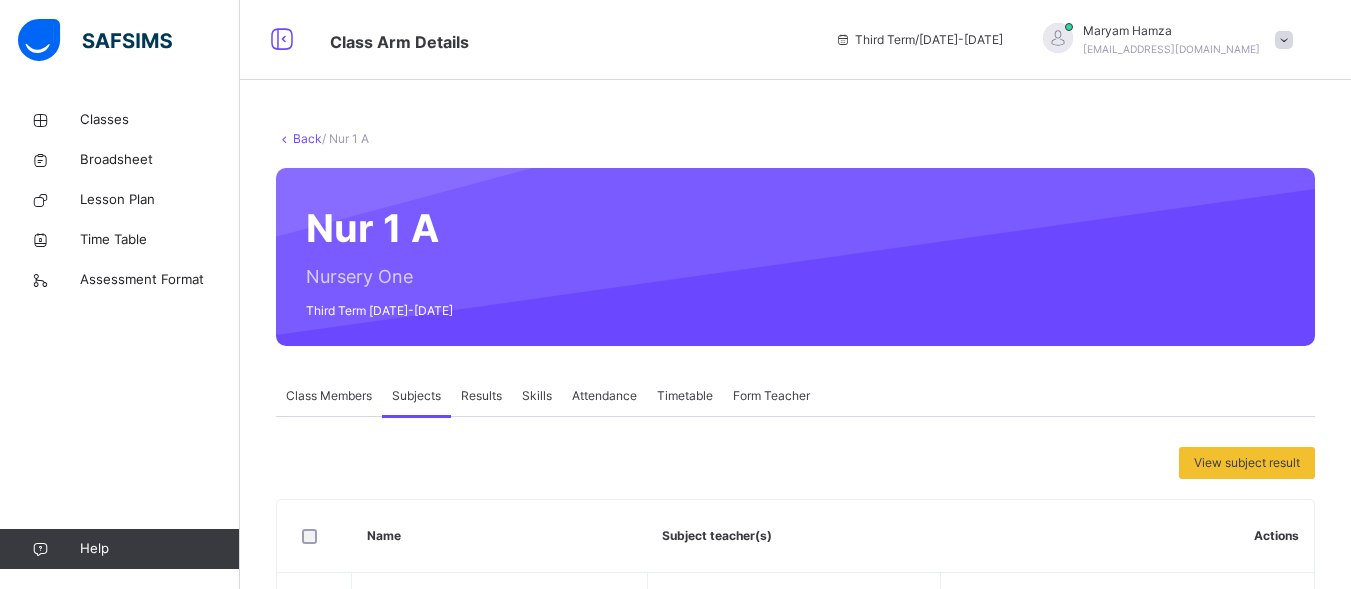 type on "**" 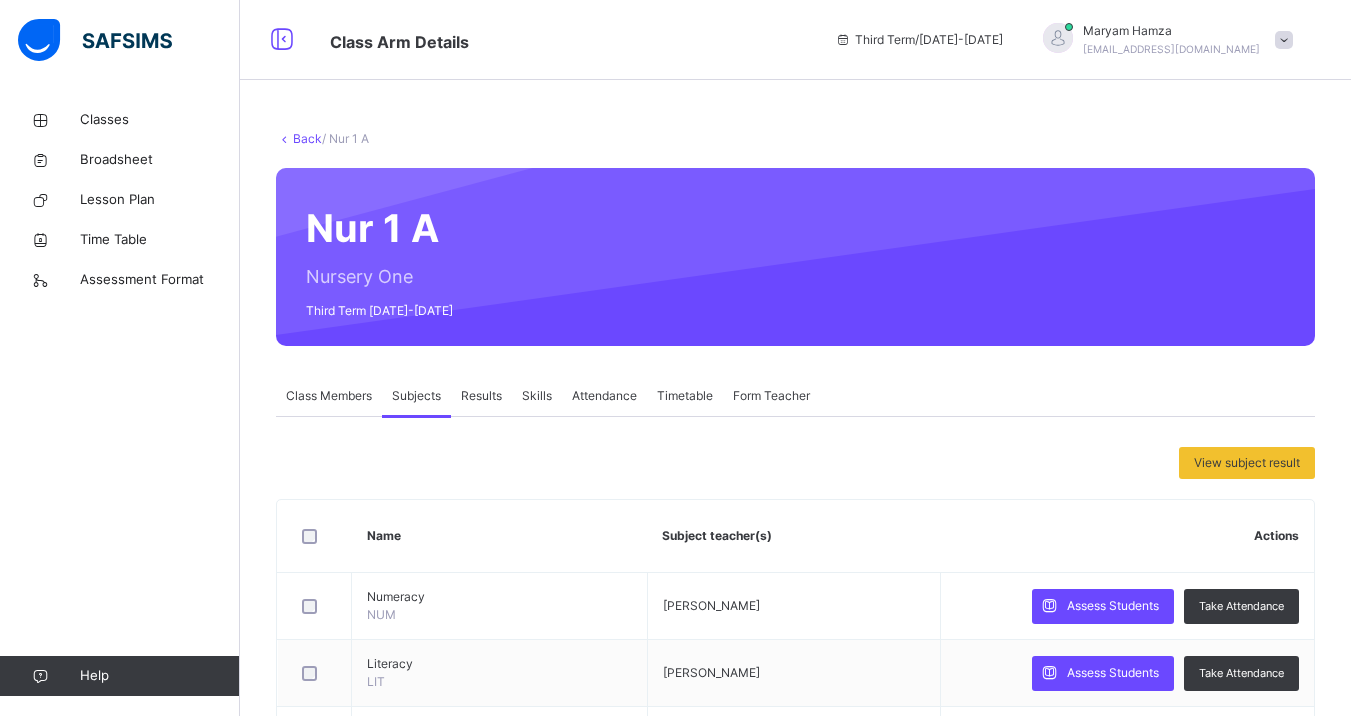 scroll, scrollTop: 195, scrollLeft: 0, axis: vertical 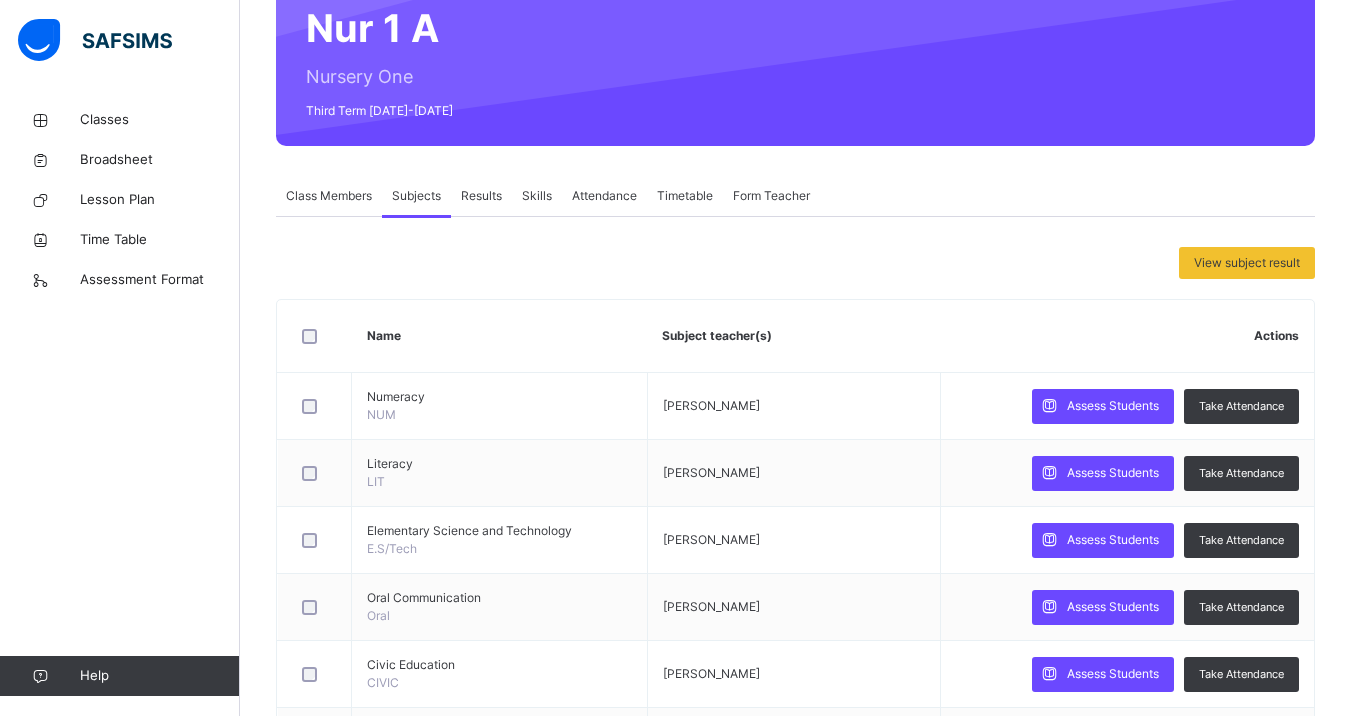 type on "**" 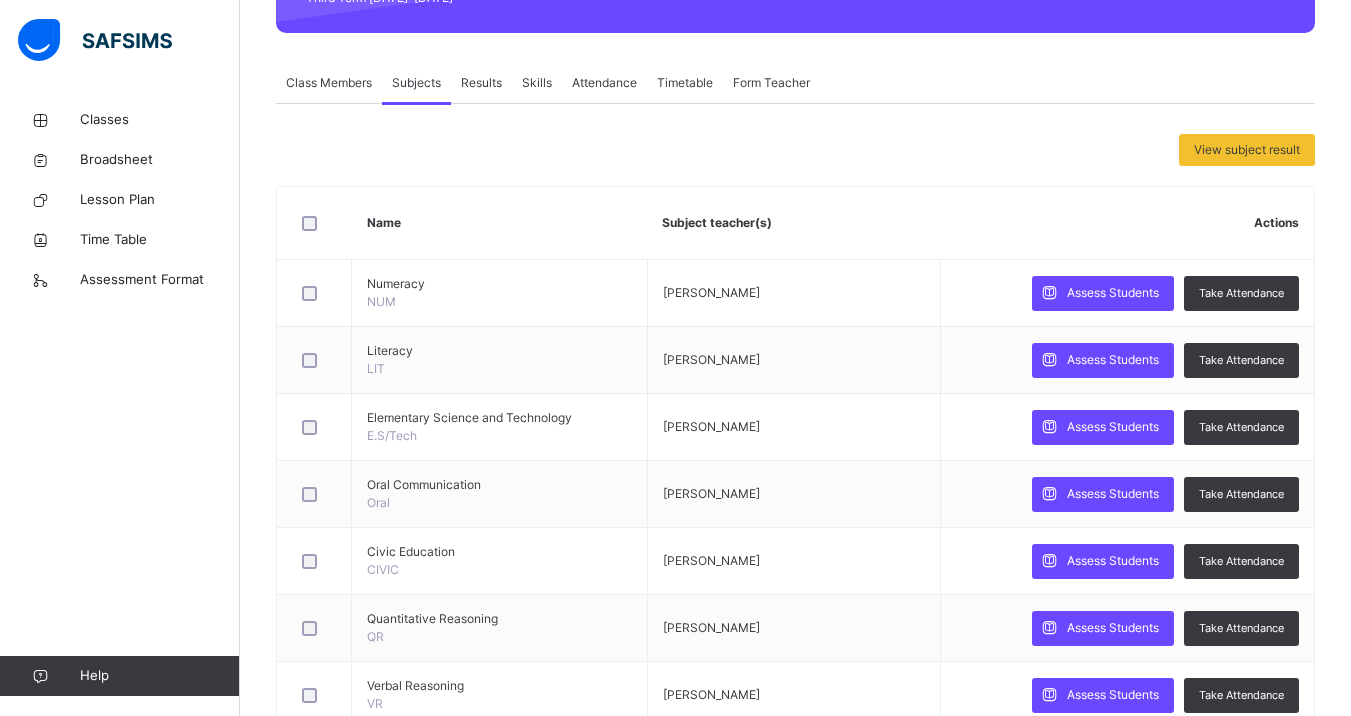 scroll, scrollTop: 400, scrollLeft: 0, axis: vertical 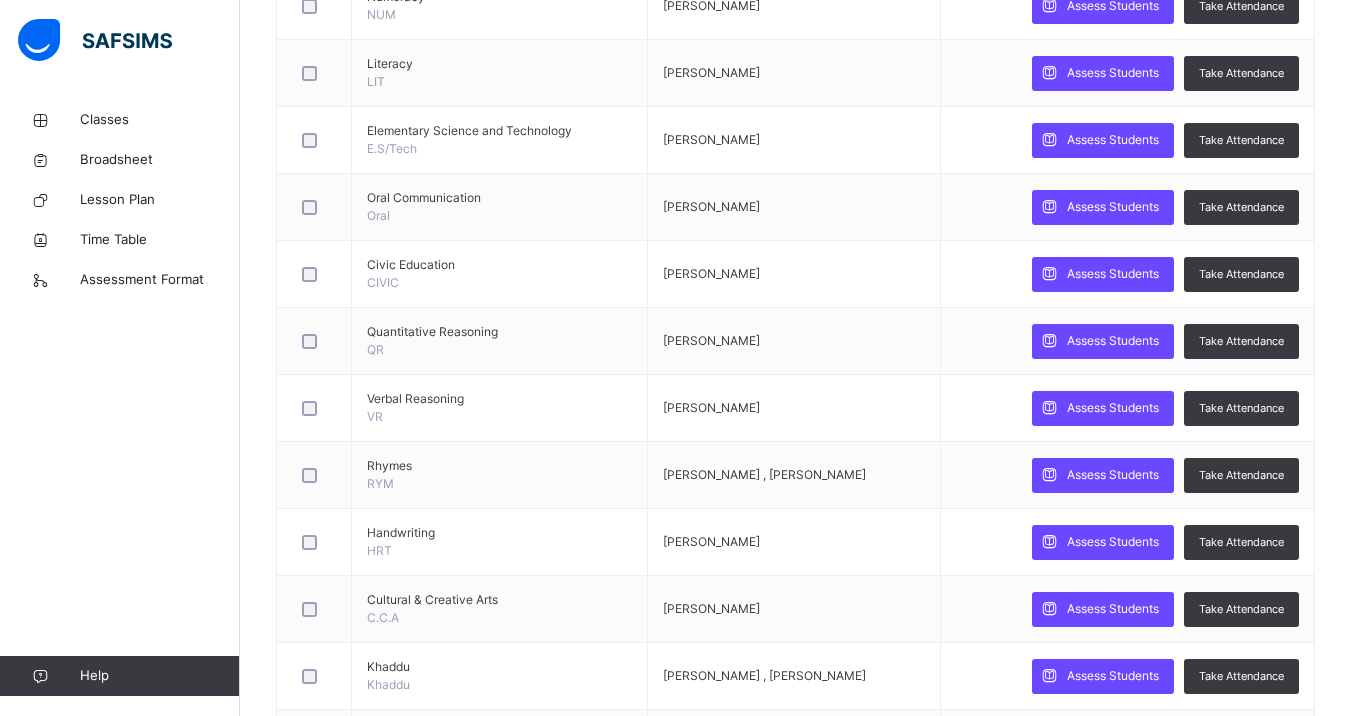 type on "**" 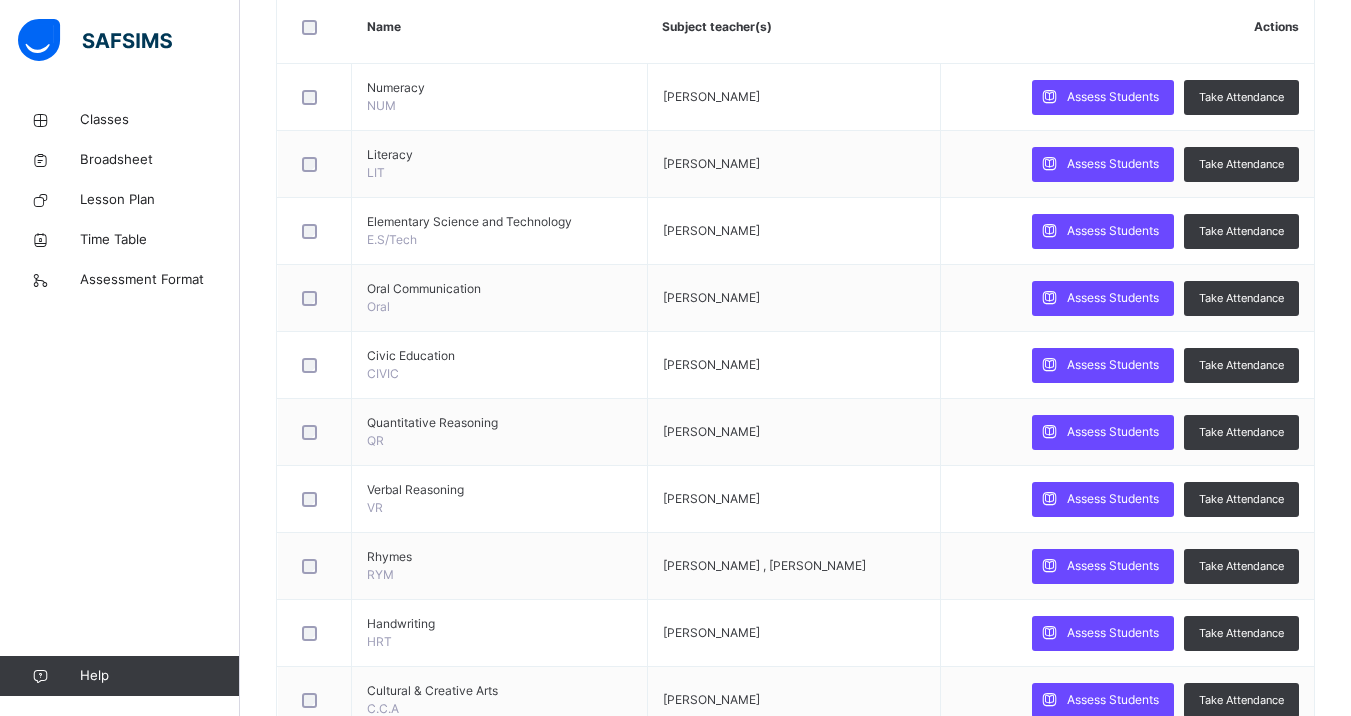 scroll, scrollTop: 411, scrollLeft: 0, axis: vertical 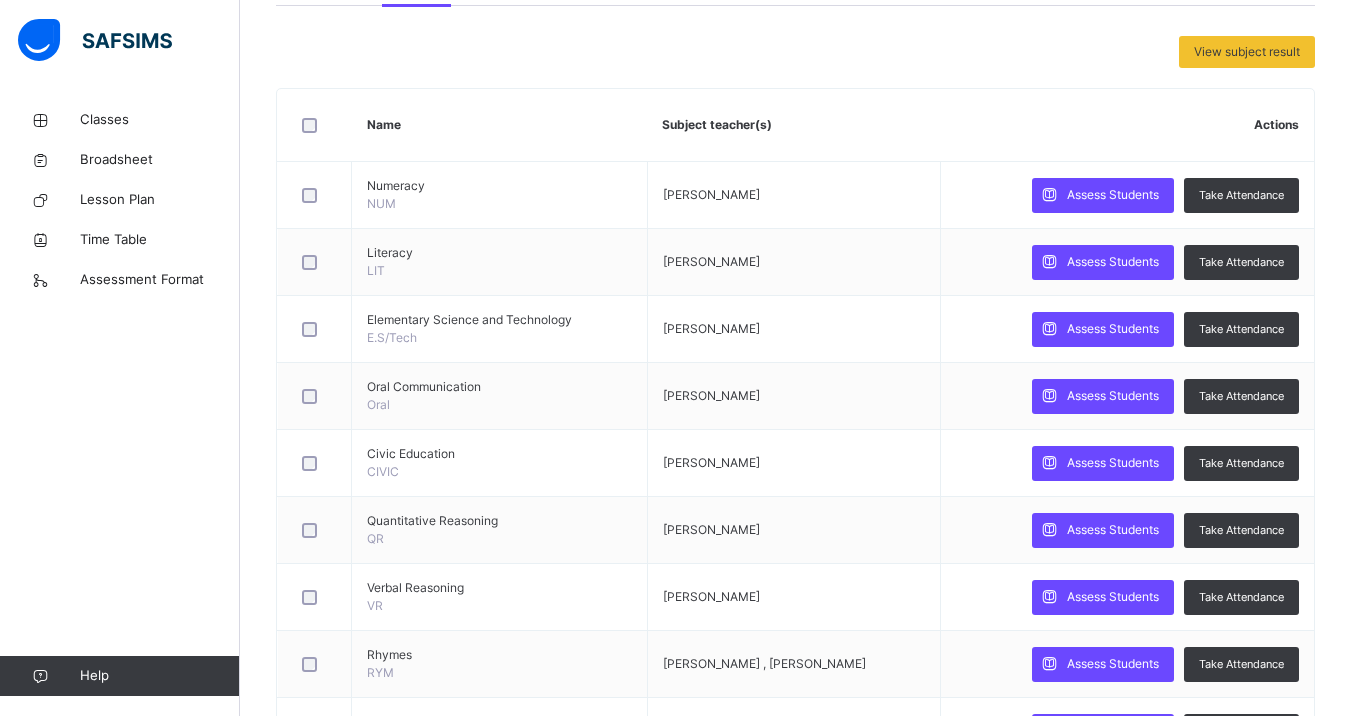 click on "[PERSON_NAME]" at bounding box center [703, 1555] 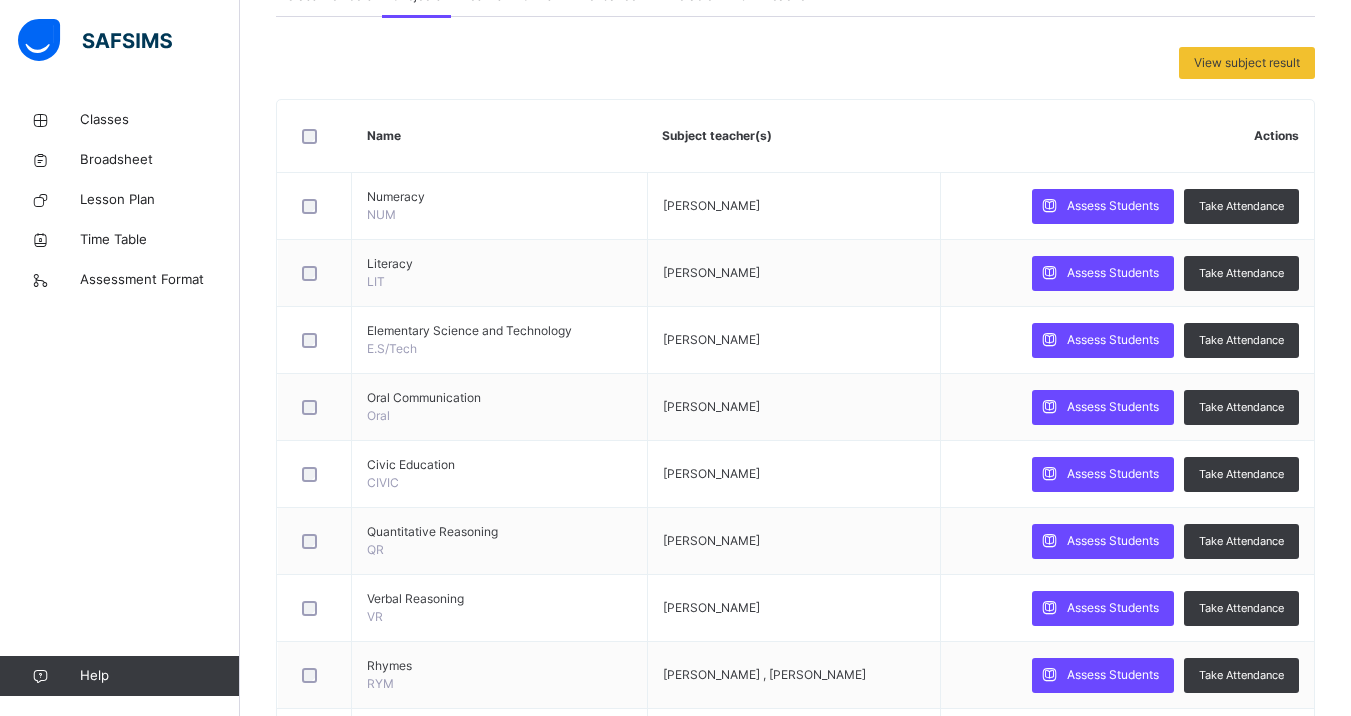scroll, scrollTop: 500, scrollLeft: 0, axis: vertical 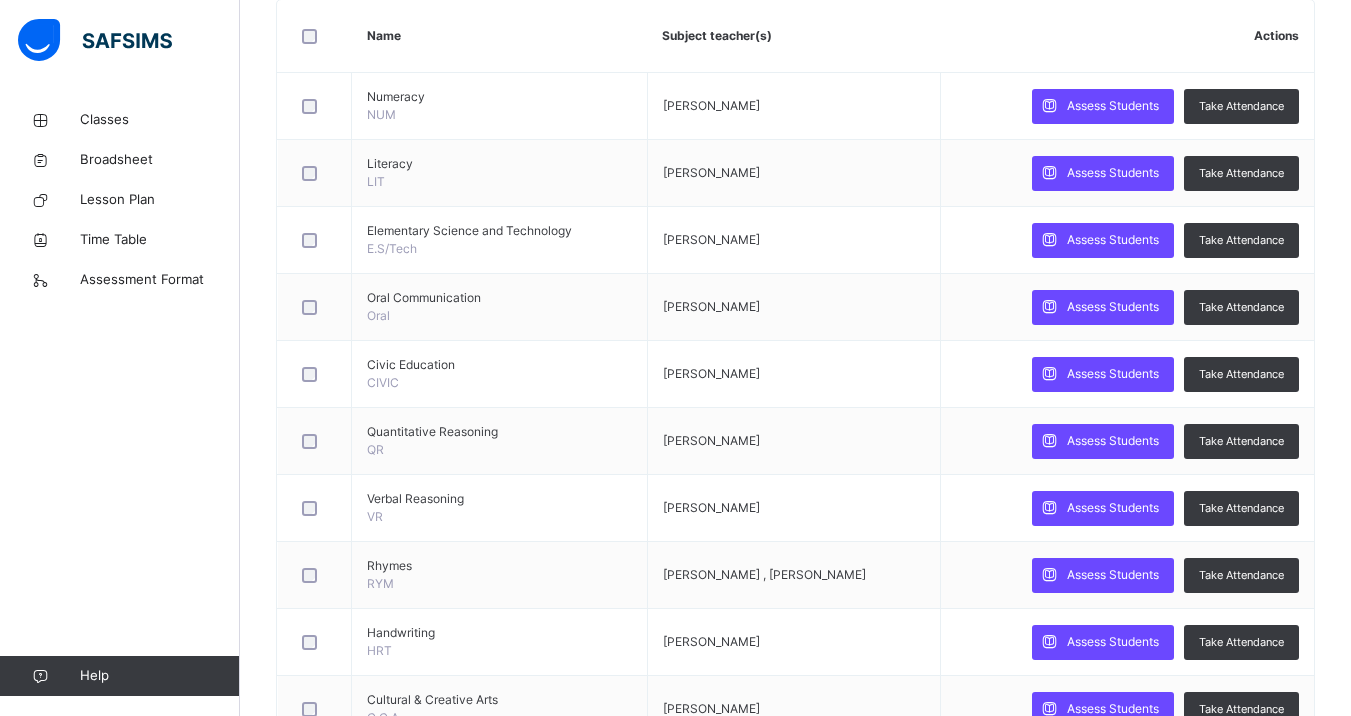 click on "Show Comments" at bounding box center (755, 1146) 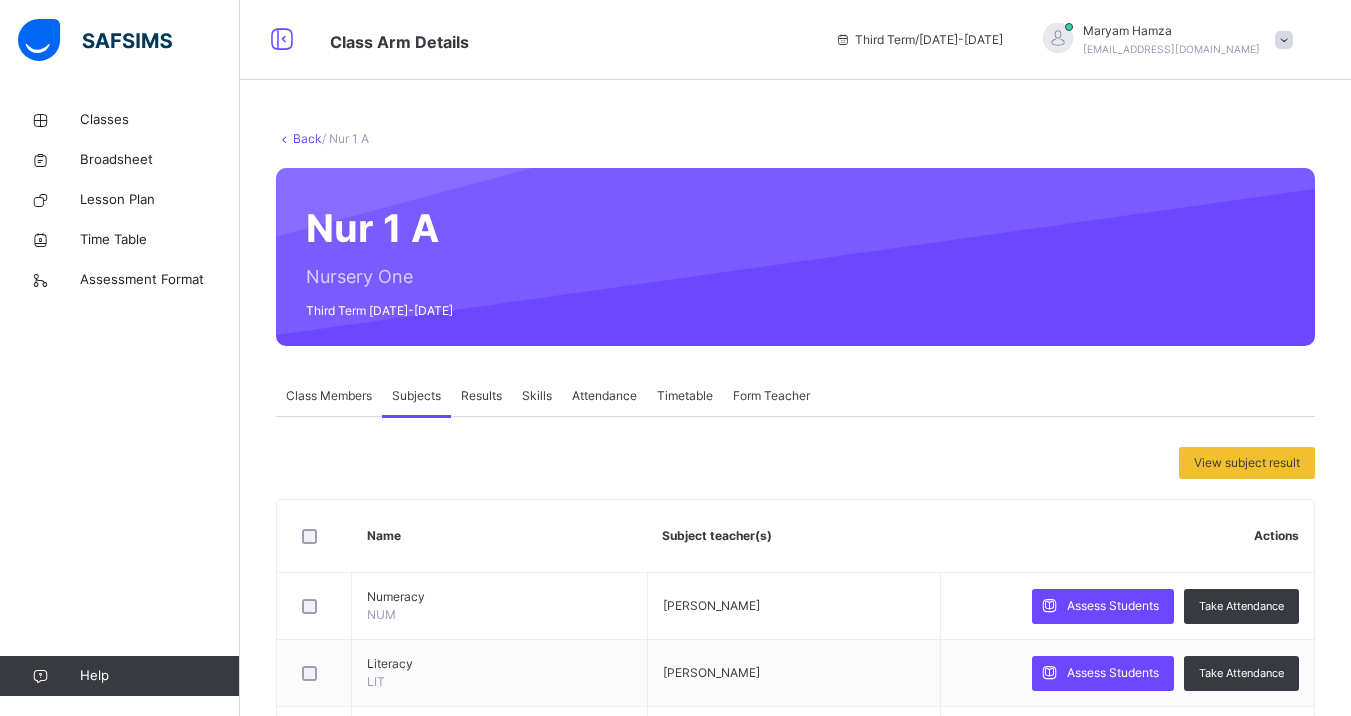 scroll, scrollTop: 2300, scrollLeft: 0, axis: vertical 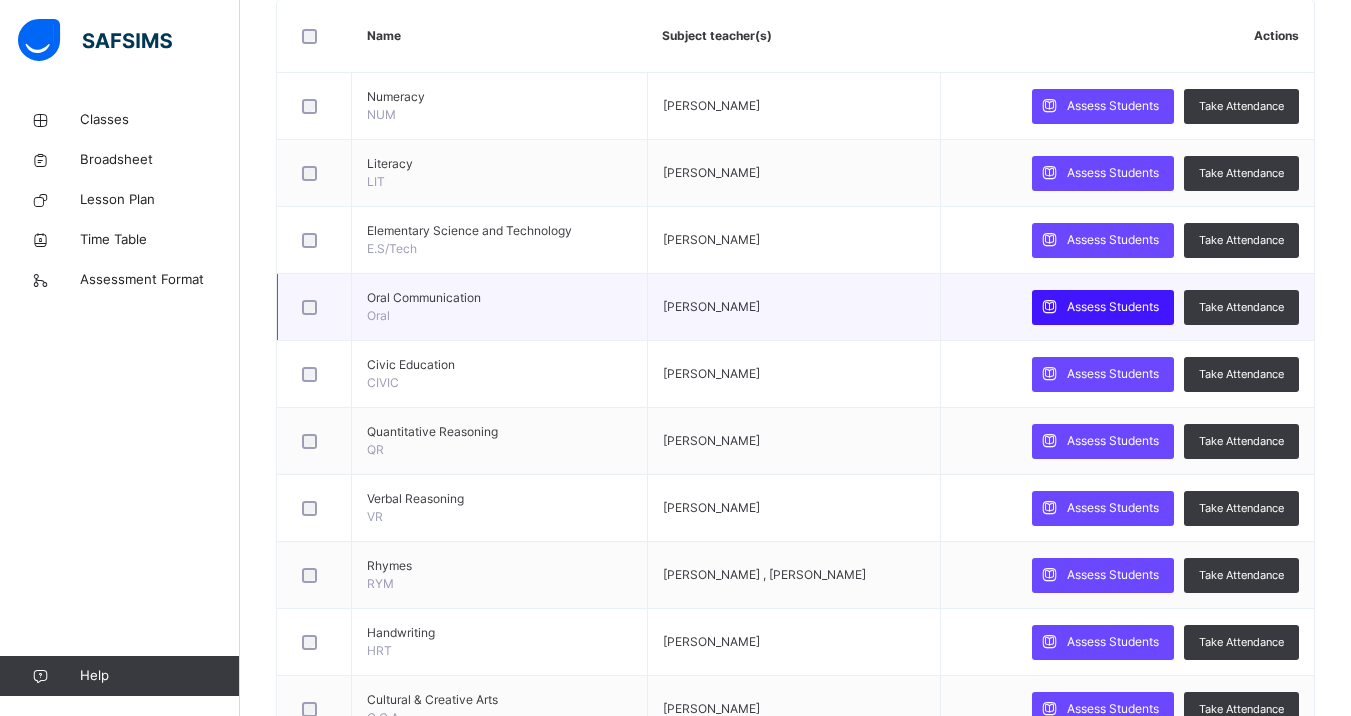 click on "Assess Students" at bounding box center [1103, 307] 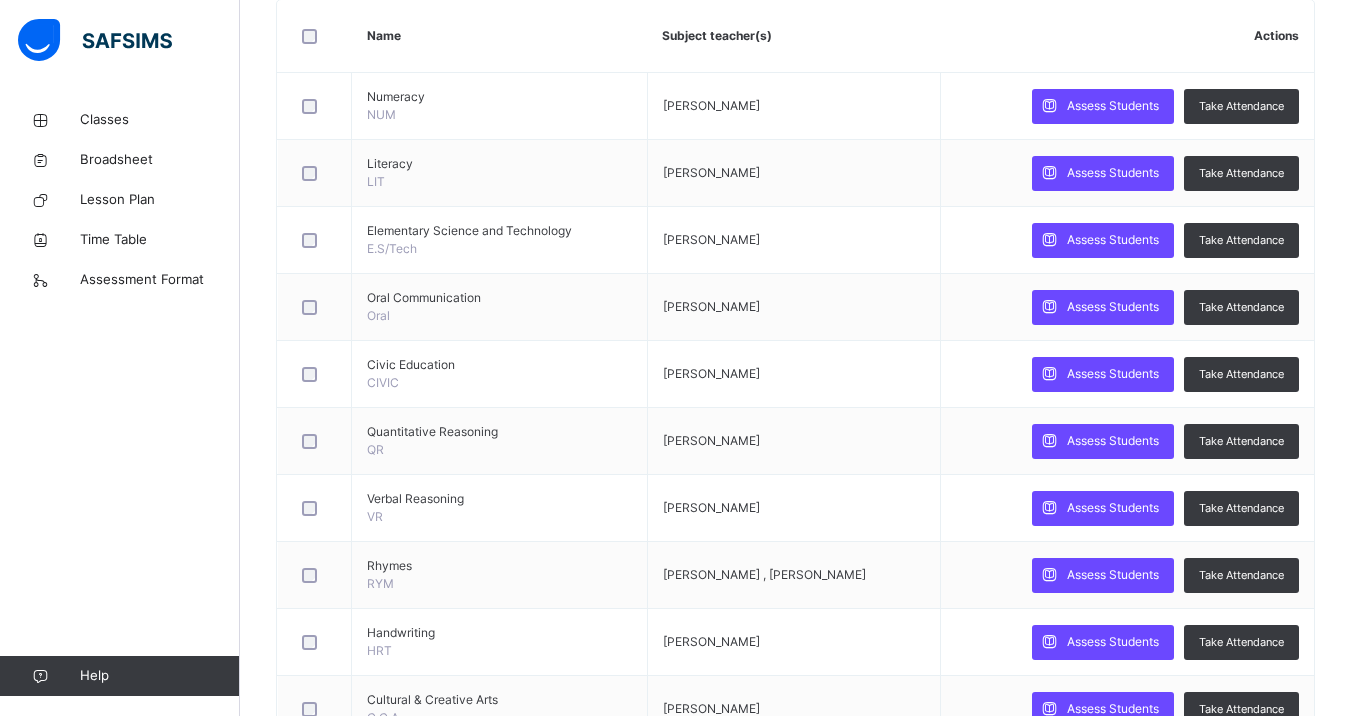 scroll, scrollTop: 100, scrollLeft: 0, axis: vertical 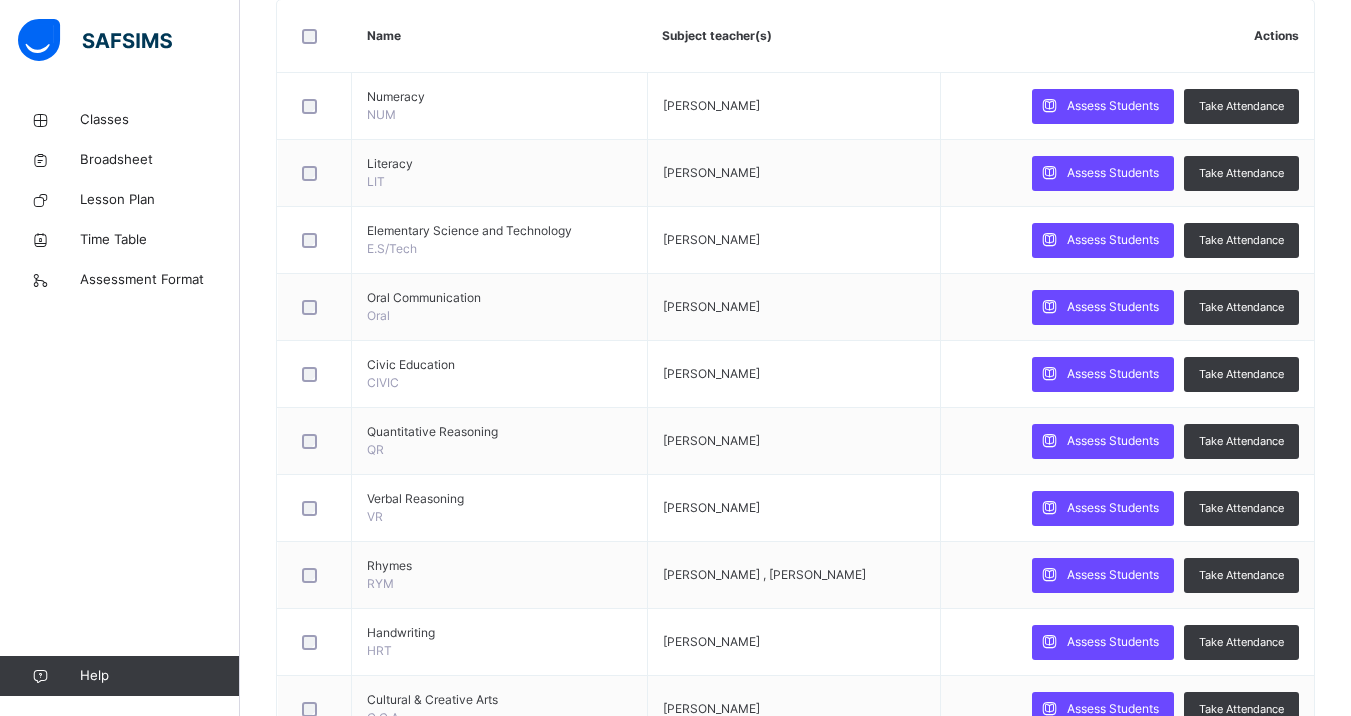 click on "[PERSON_NAME]  ELD/KT/ADM/629" at bounding box center [698, 1289] 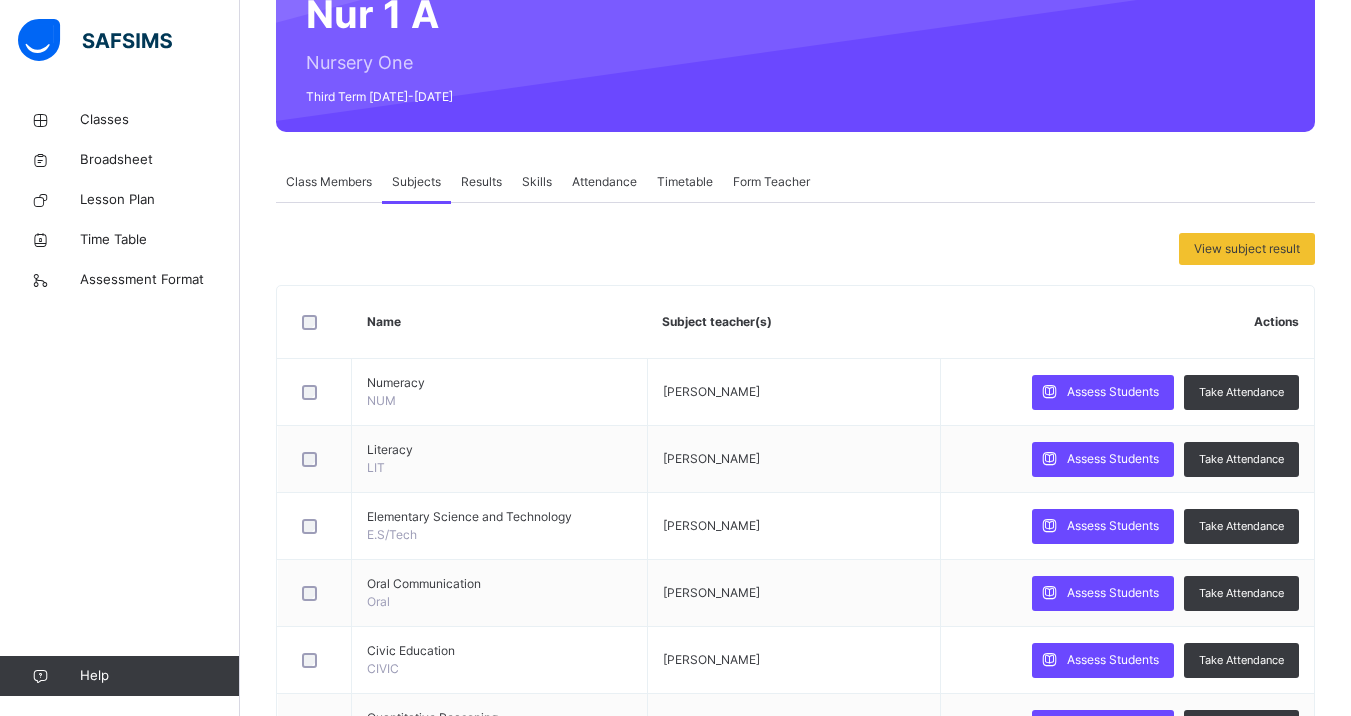scroll, scrollTop: 200, scrollLeft: 0, axis: vertical 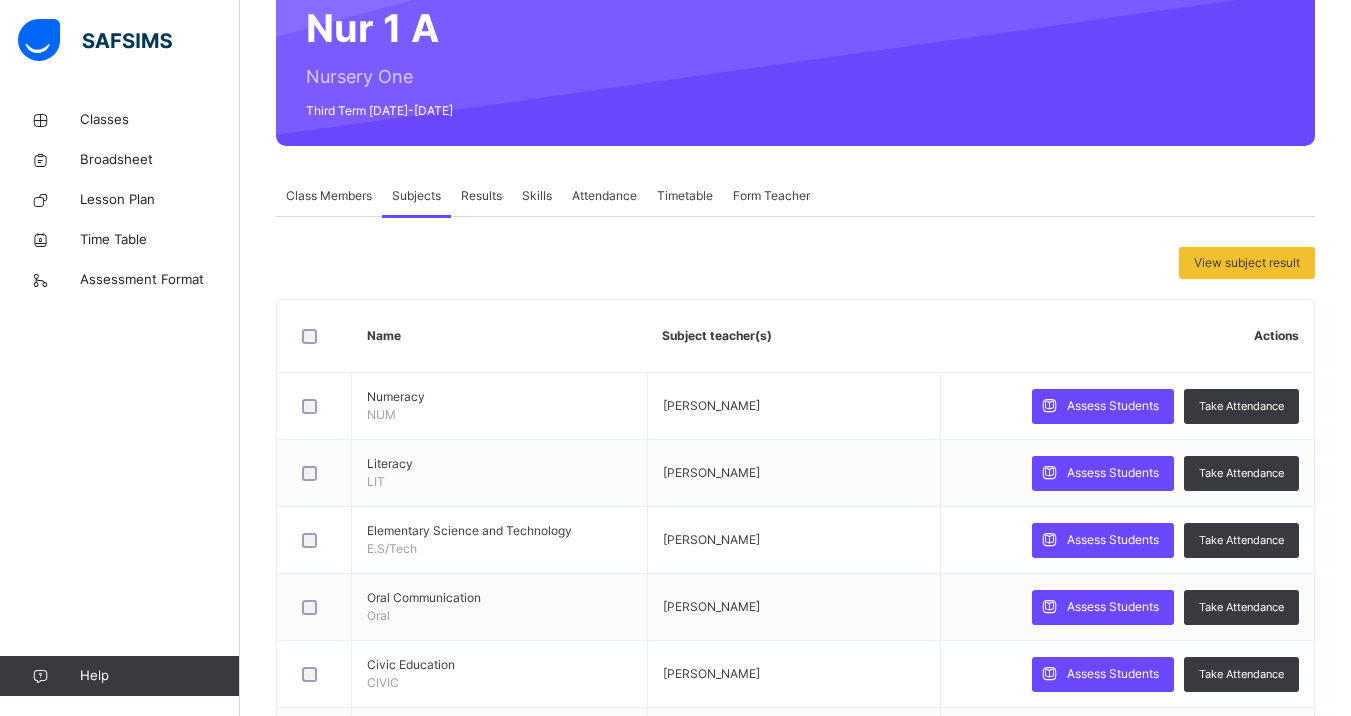 click on "×" at bounding box center (1592, 1230) 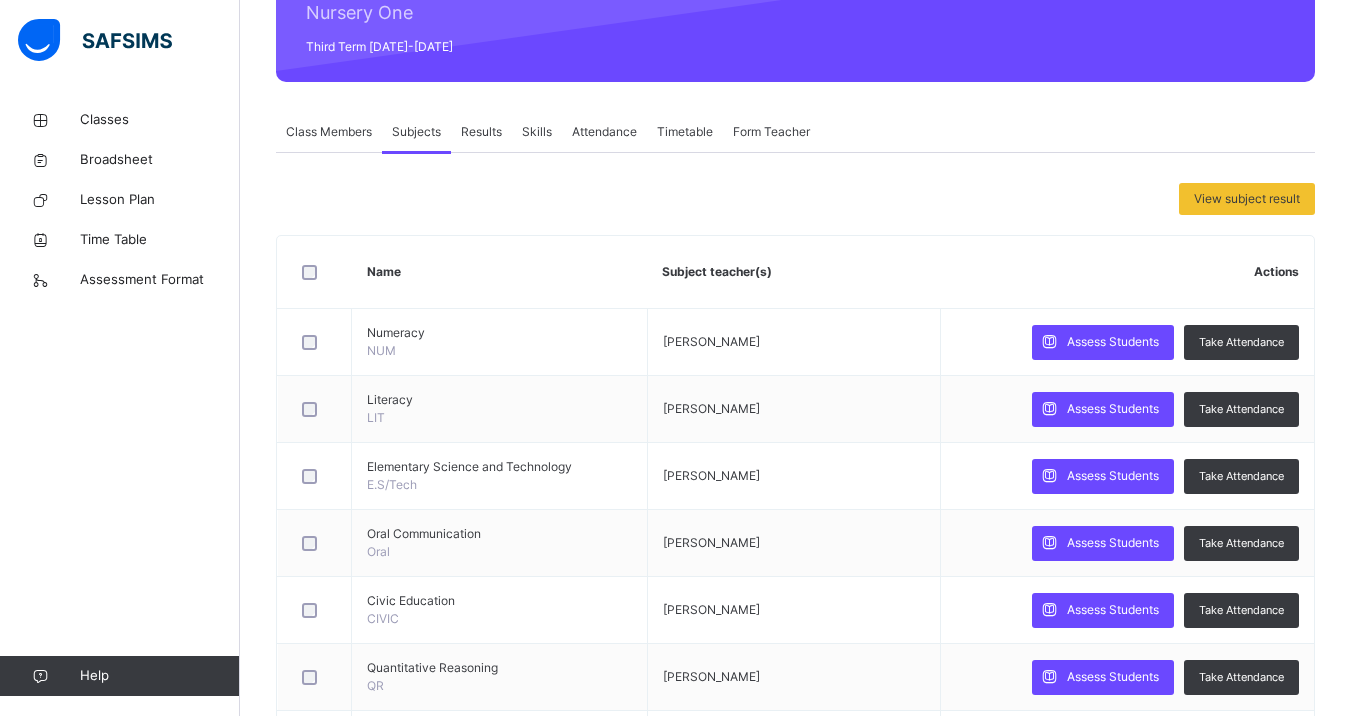 scroll, scrollTop: 500, scrollLeft: 0, axis: vertical 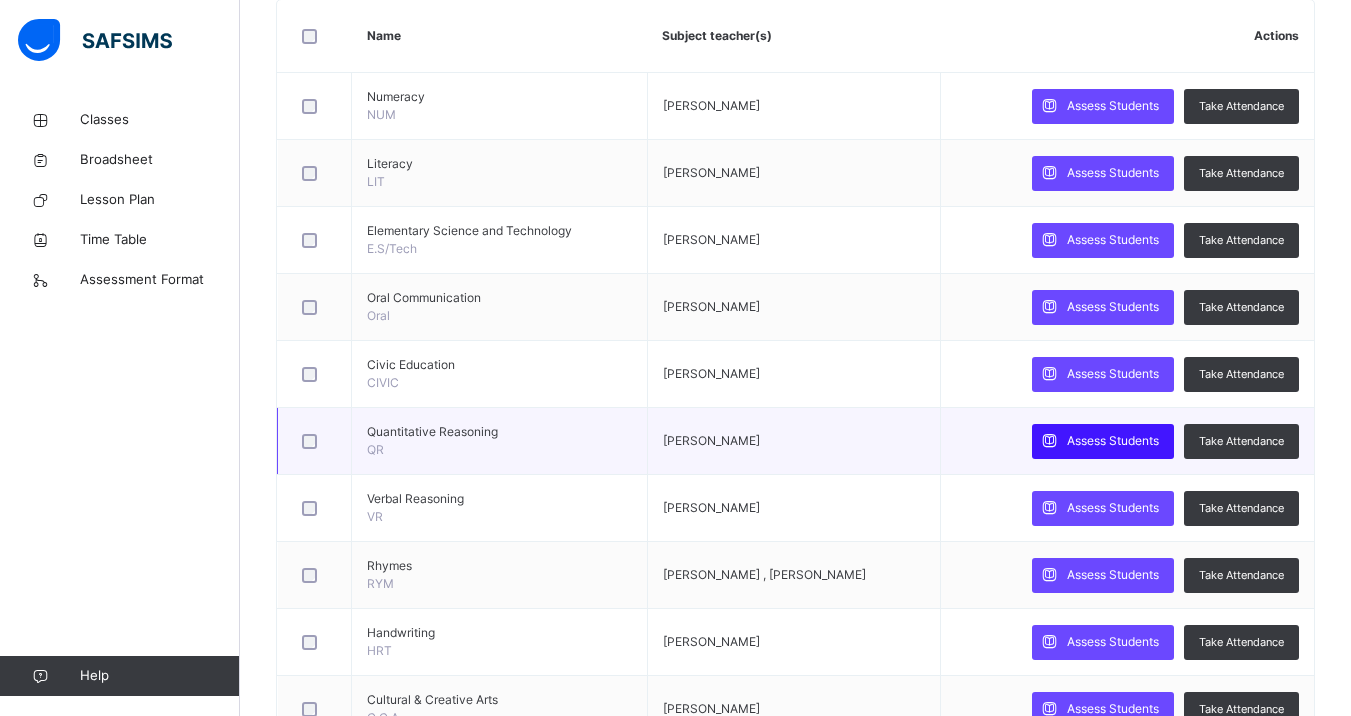 click on "Assess Students" at bounding box center (1113, 441) 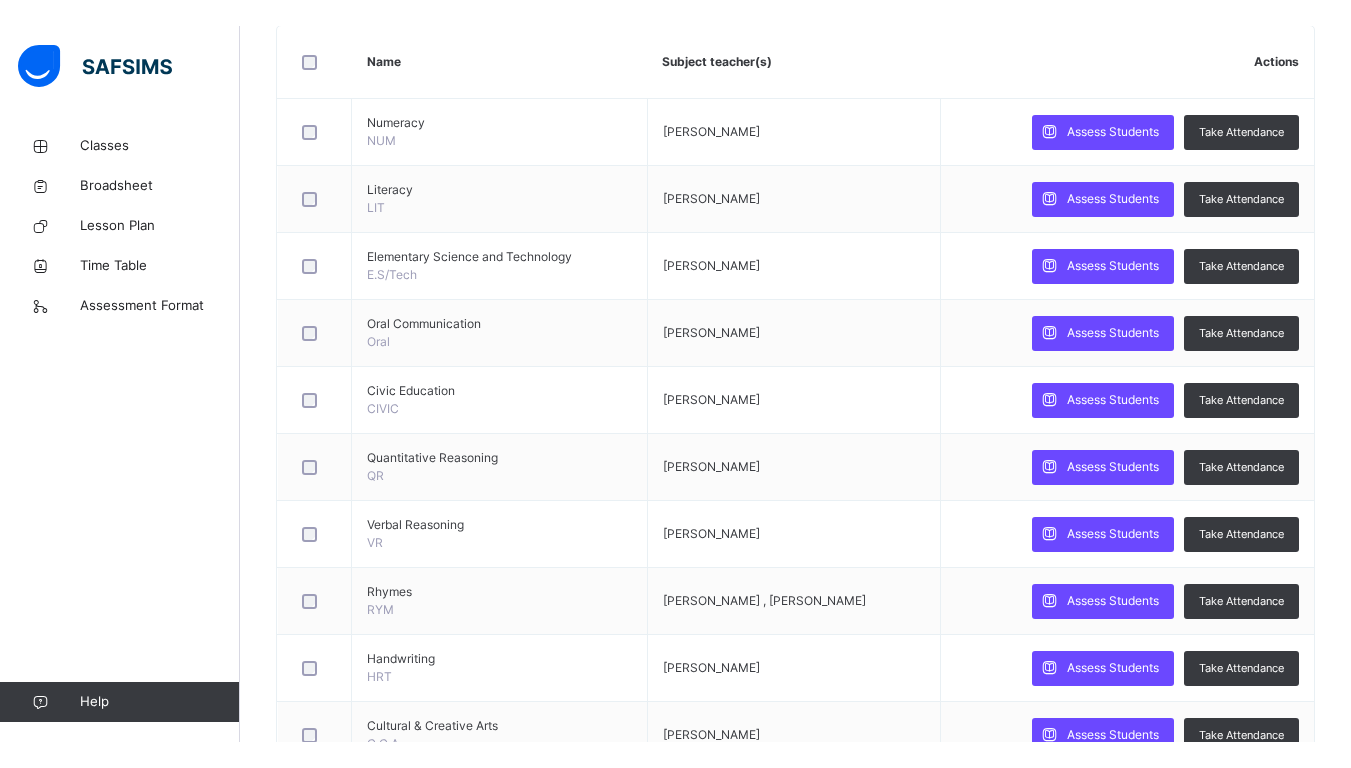 scroll, scrollTop: 200, scrollLeft: 0, axis: vertical 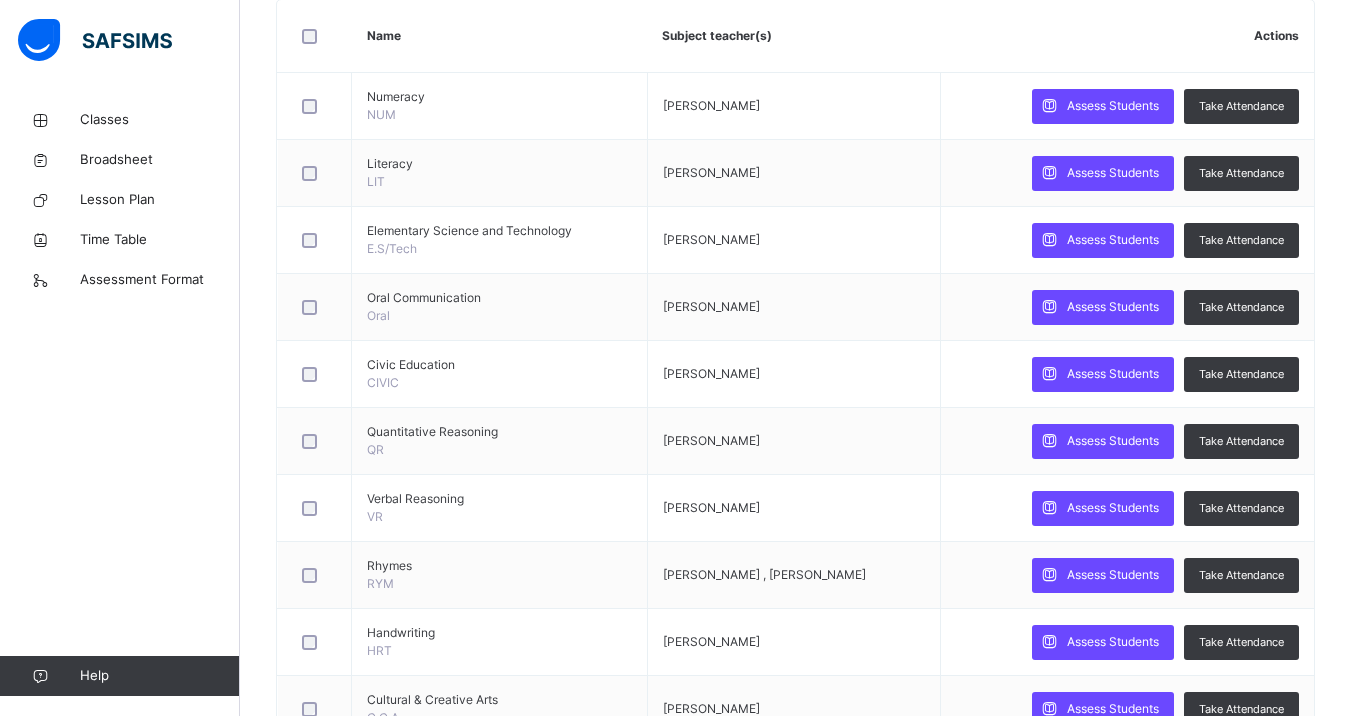 click on "‌" at bounding box center (951, 1457) 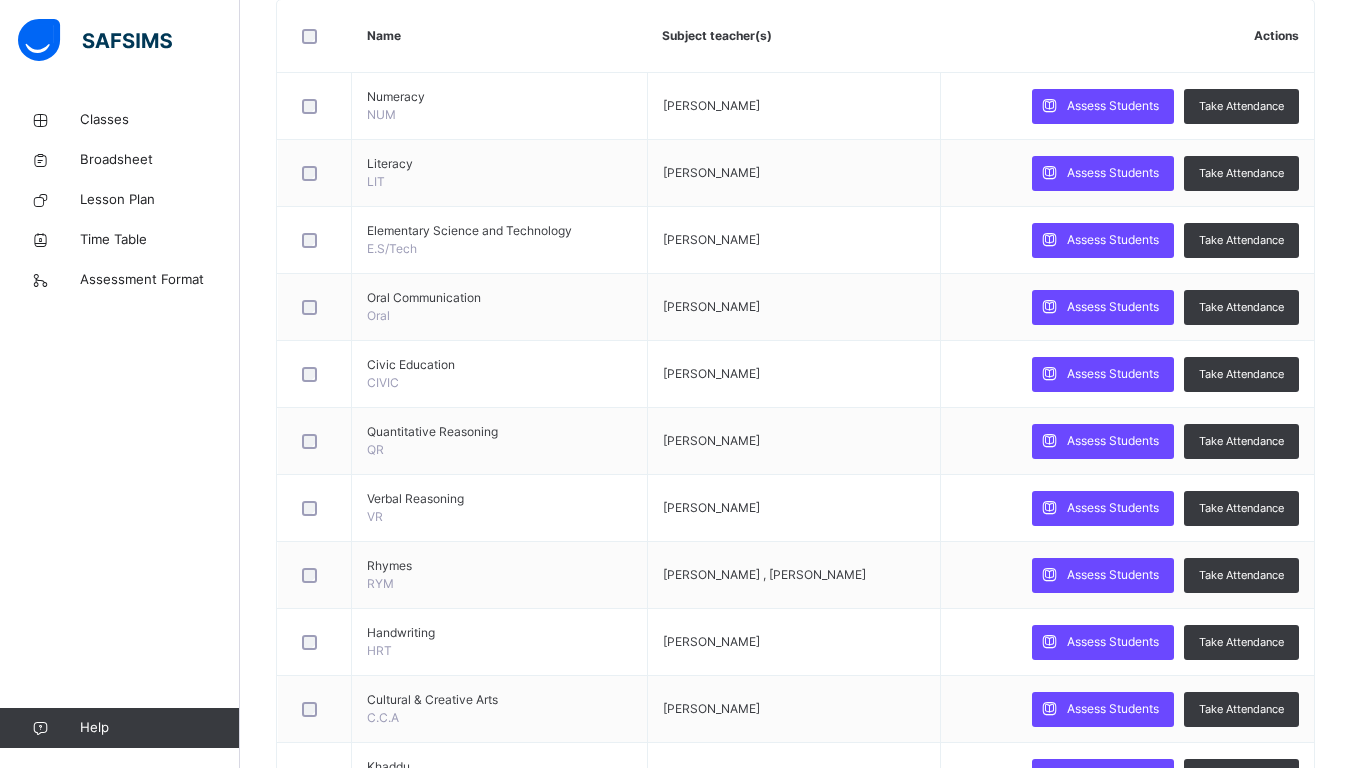 scroll, scrollTop: 0, scrollLeft: 0, axis: both 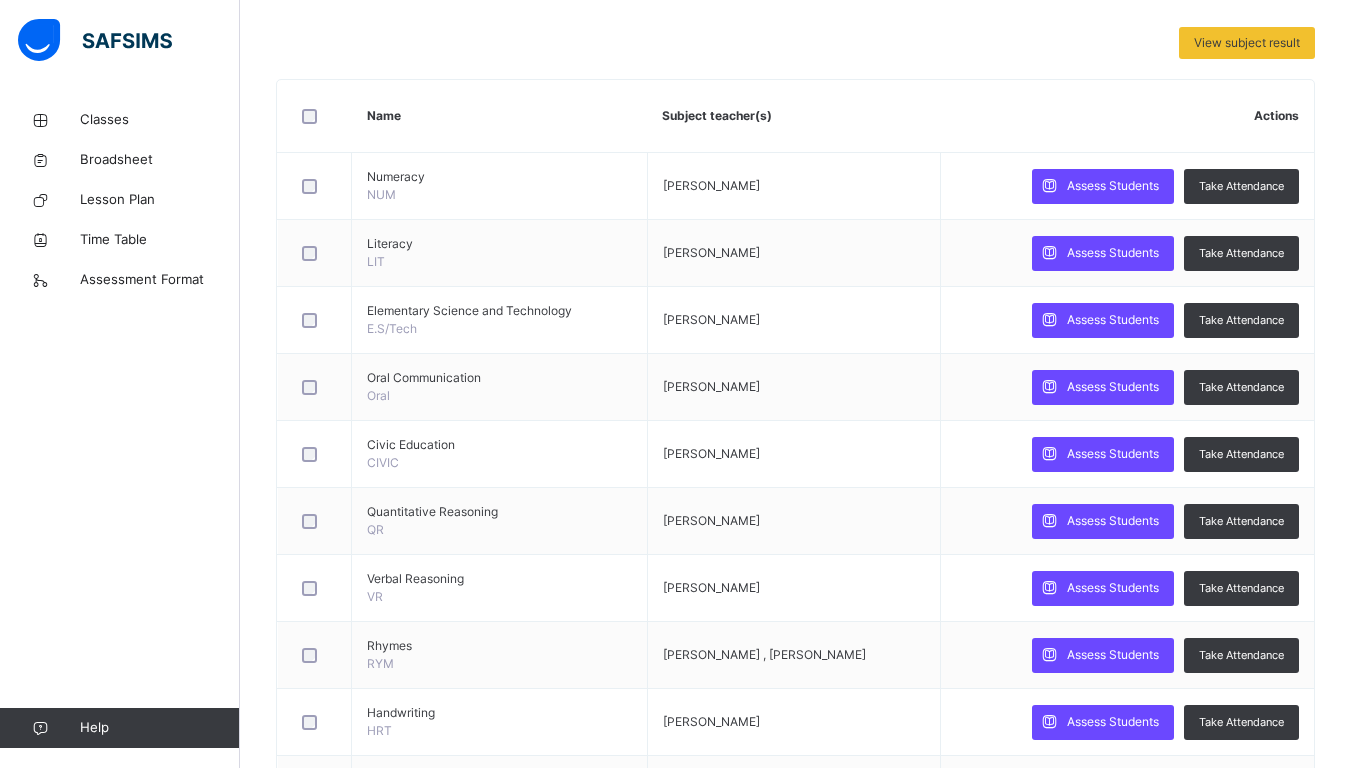 click on "×" at bounding box center (1592, 1010) 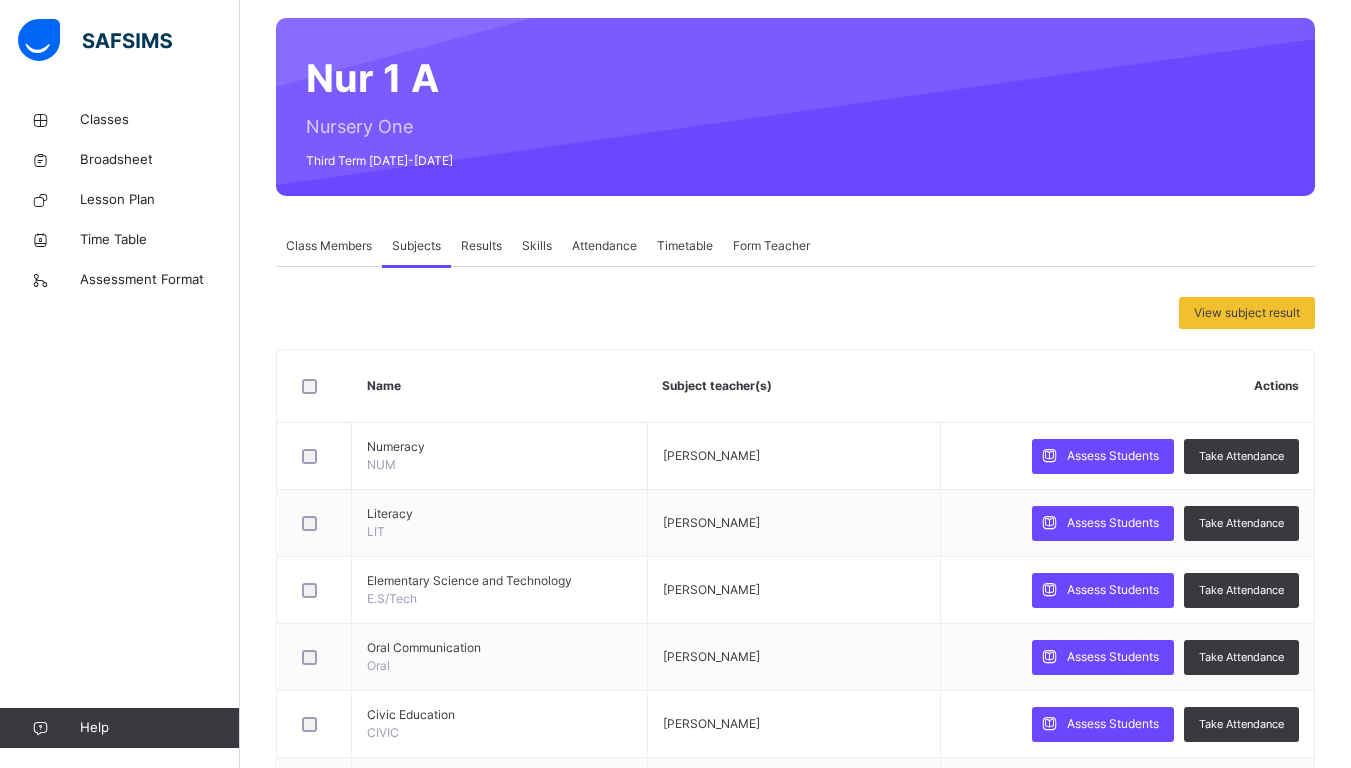 scroll, scrollTop: 100, scrollLeft: 0, axis: vertical 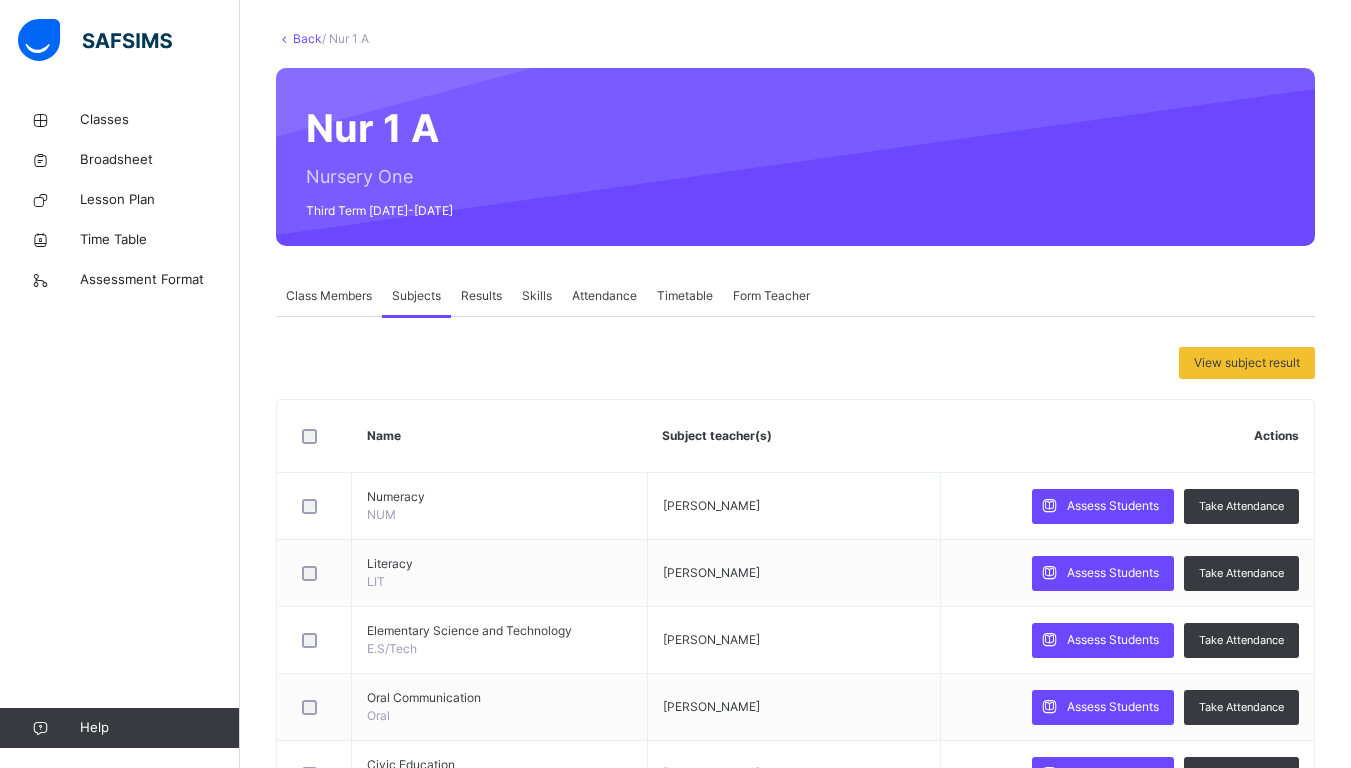 click on "Classes Broadsheet Lesson Plan Time Table Assessment Format   Help" at bounding box center (120, 424) 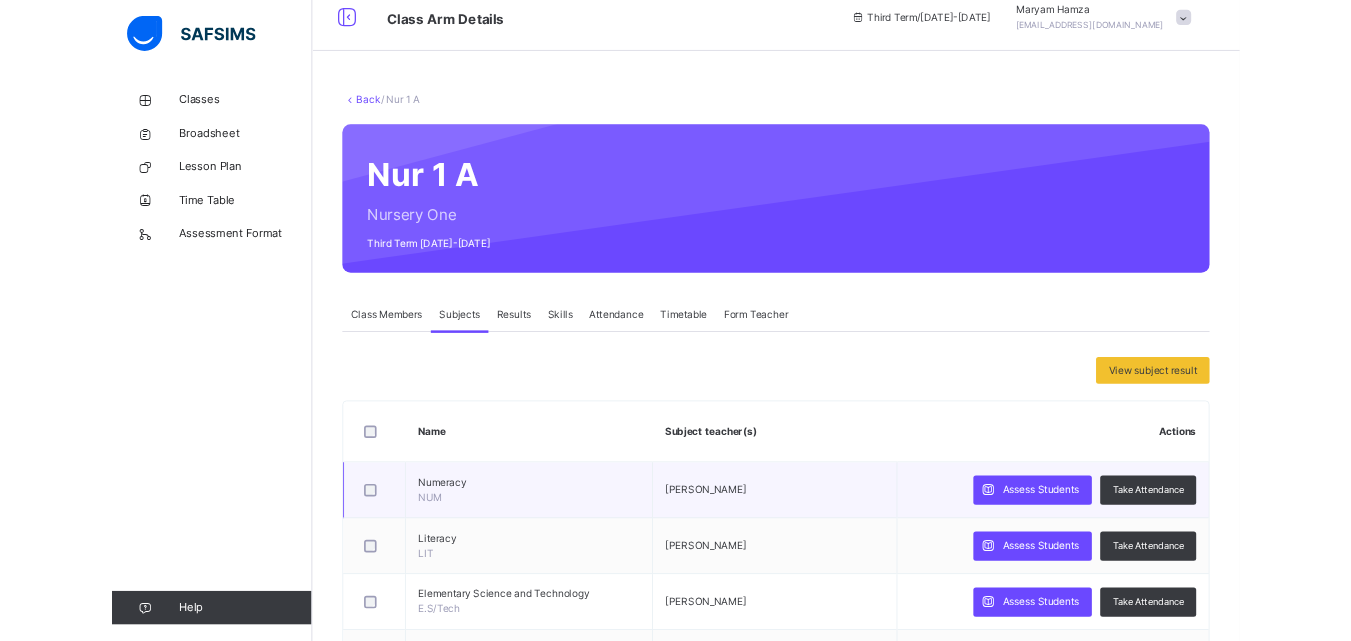 scroll, scrollTop: 0, scrollLeft: 0, axis: both 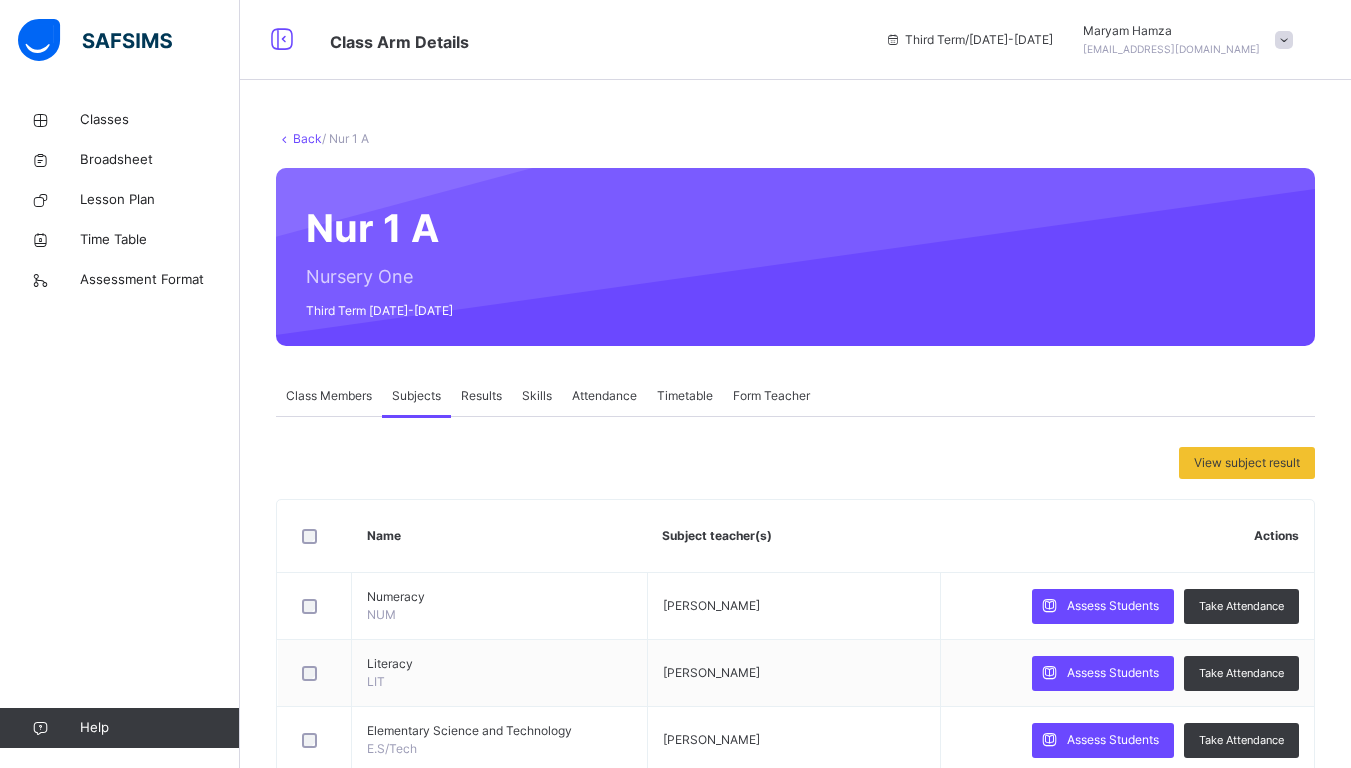 click on "Class Arm Details     Third Term  /  [DATE]-[DATE]   [PERSON_NAME] [EMAIL_ADDRESS][DOMAIN_NAME]" at bounding box center [675, 40] 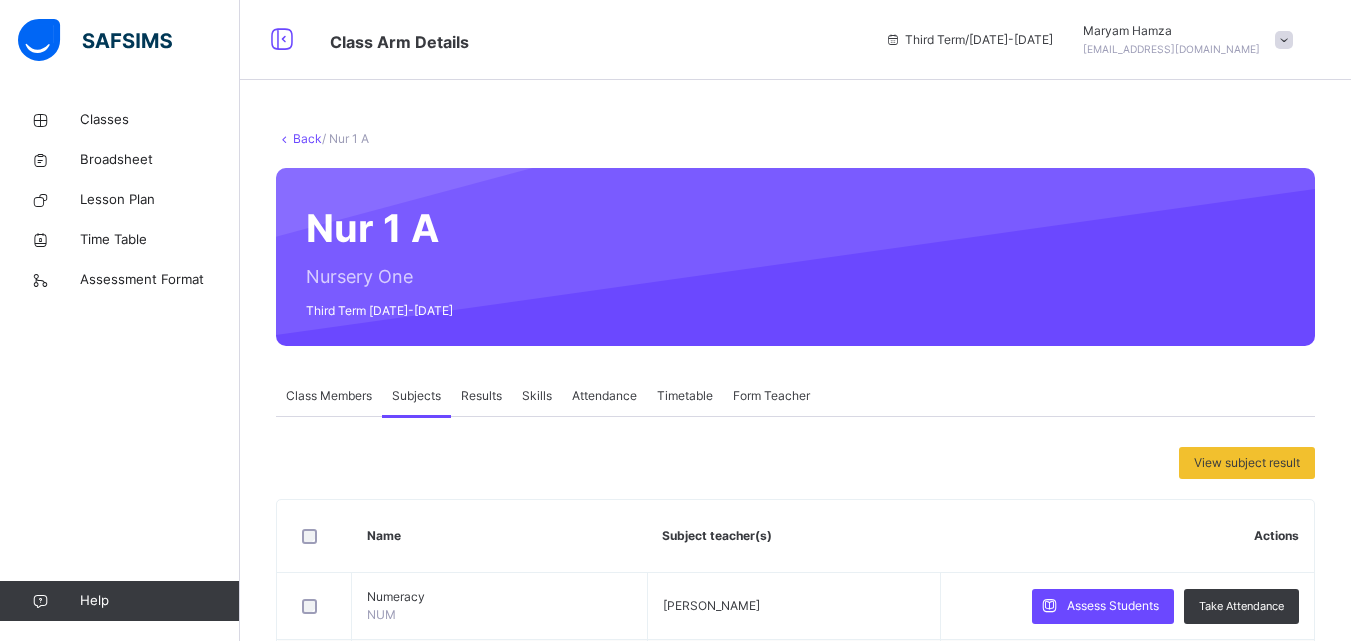 click on "Actions" at bounding box center [1127, 536] 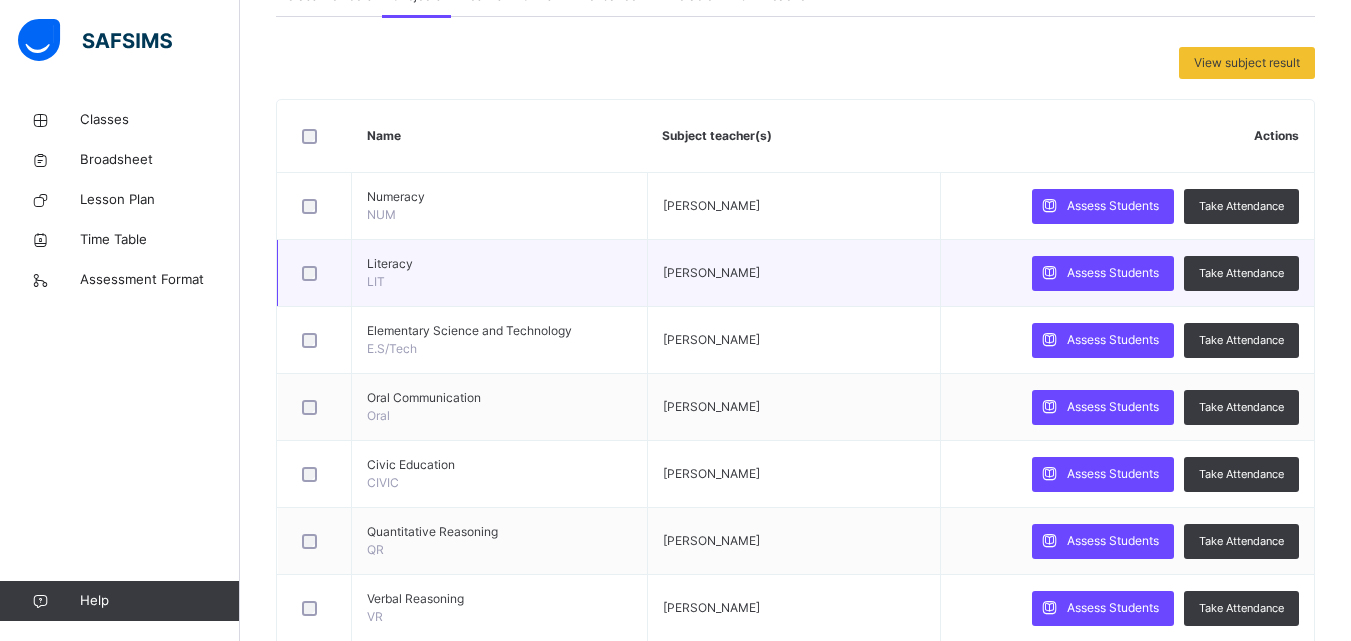 scroll, scrollTop: 500, scrollLeft: 0, axis: vertical 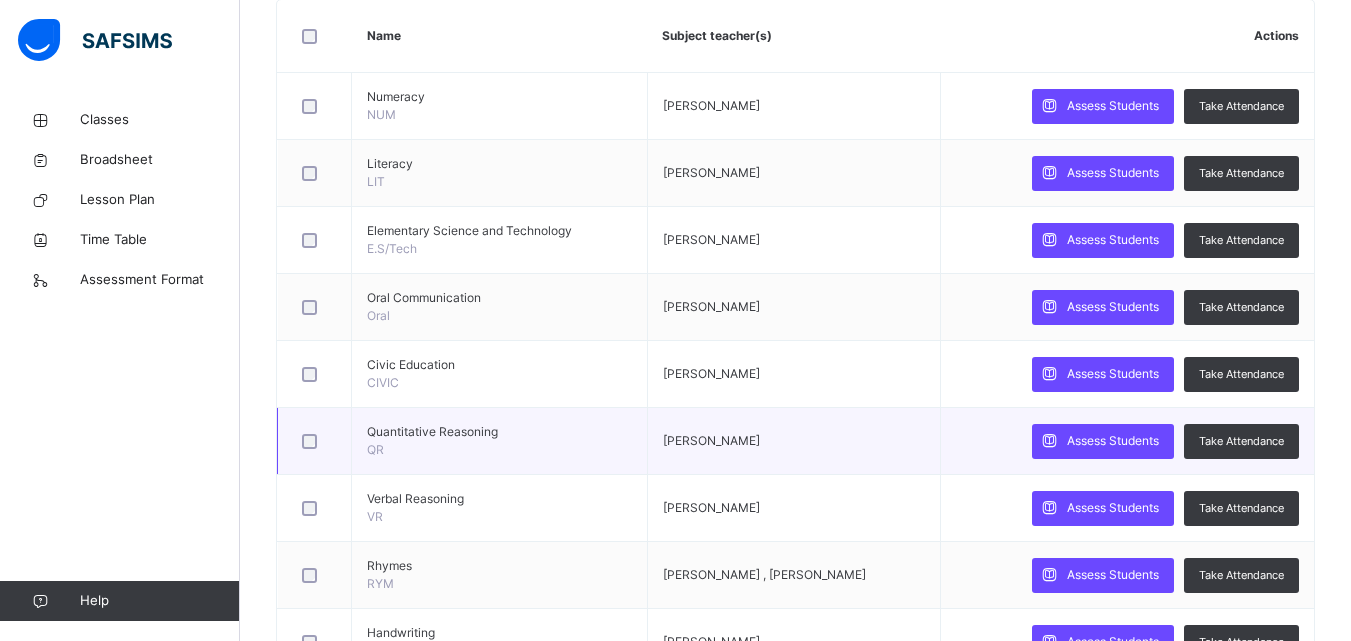 drag, startPoint x: 1080, startPoint y: 421, endPoint x: 1067, endPoint y: 464, distance: 44.922153 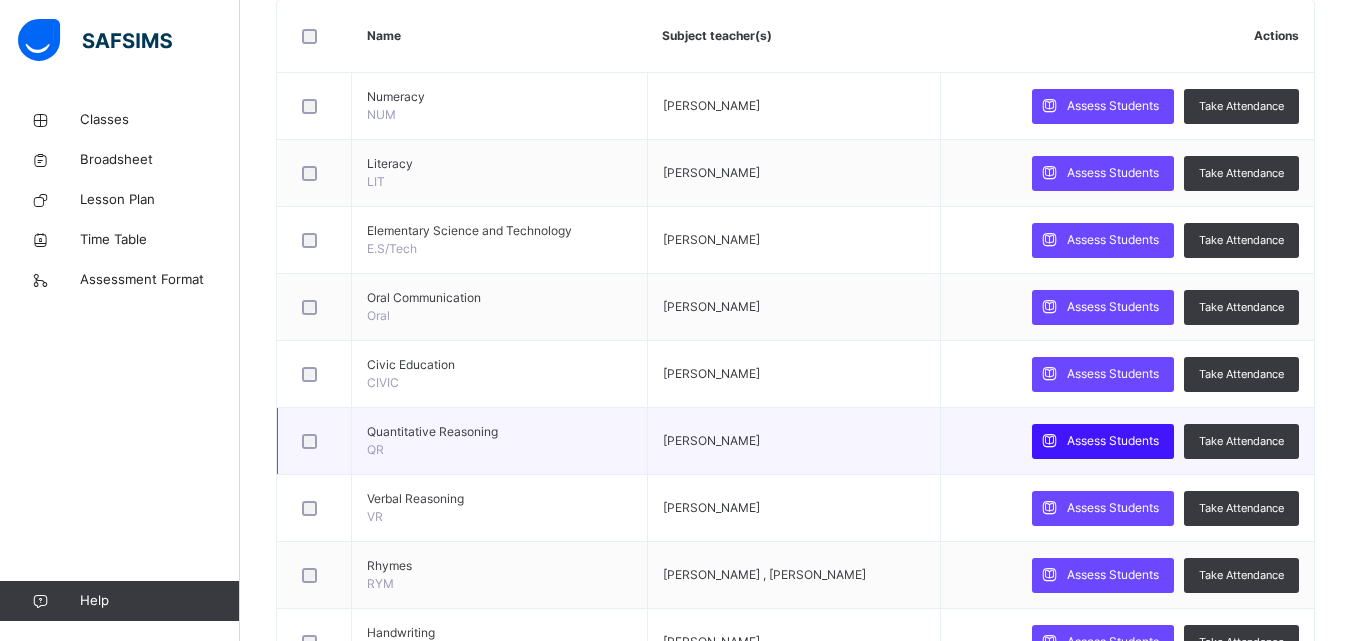 click on "Assess Students" at bounding box center [1103, 441] 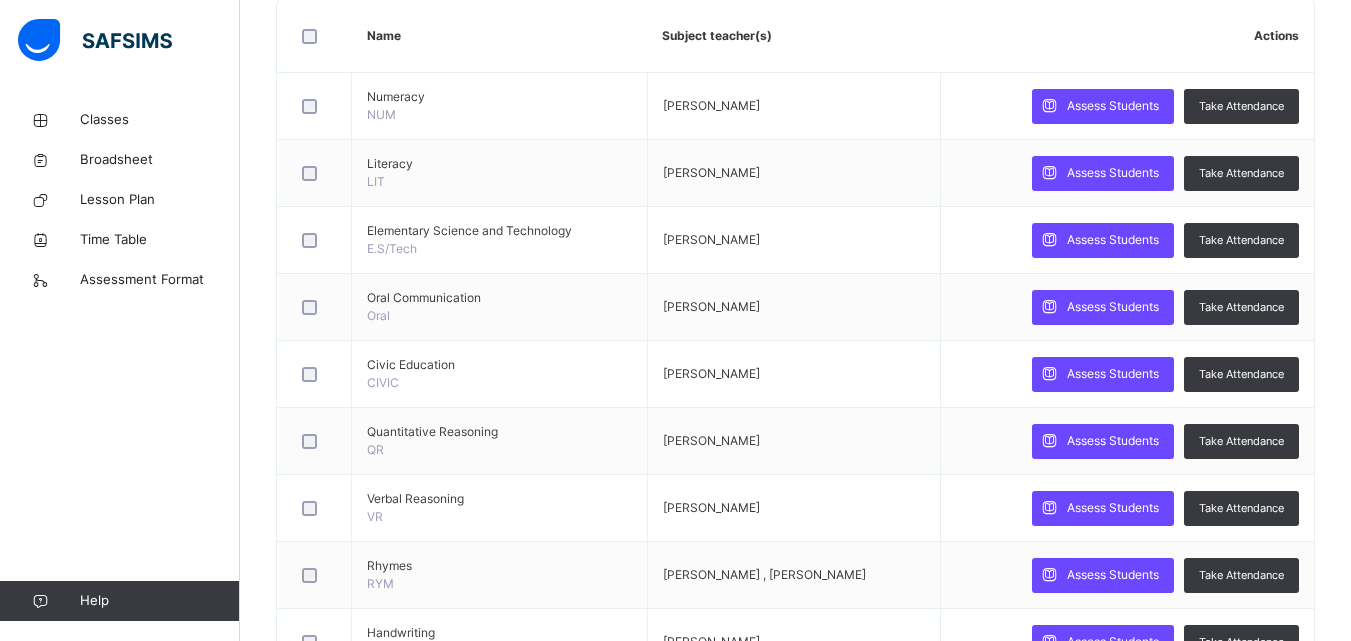 scroll, scrollTop: 0, scrollLeft: 0, axis: both 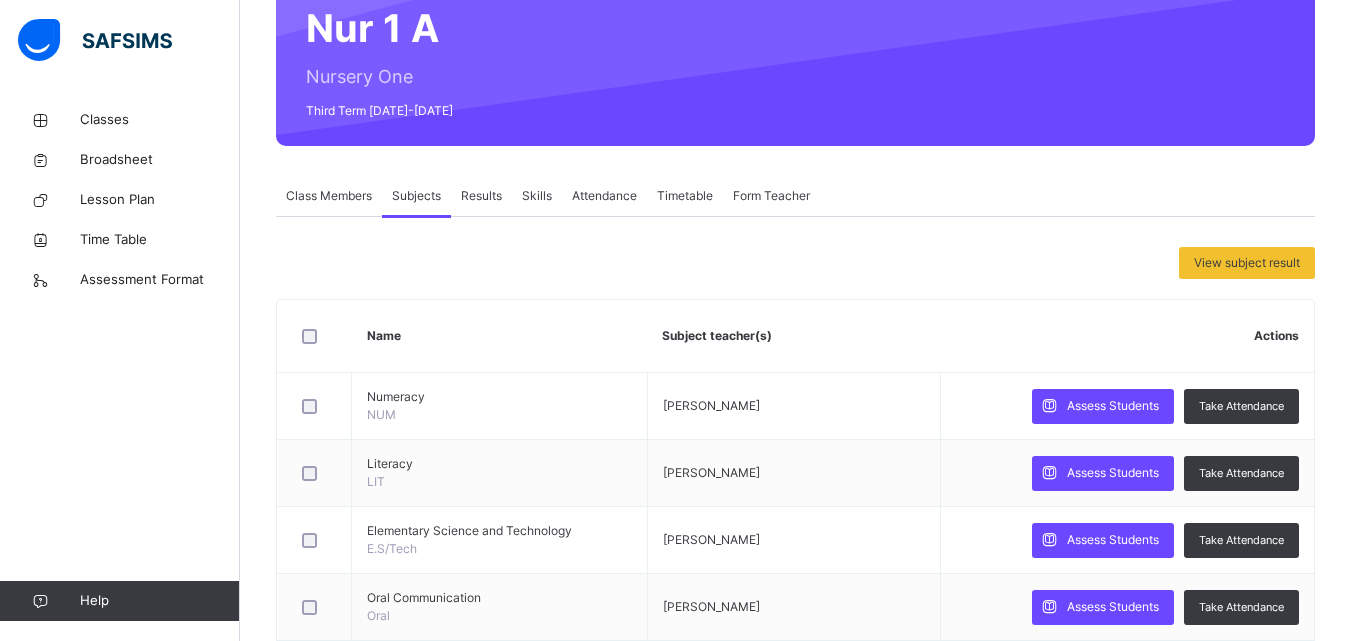 click on "Students" at bounding box center [698, 1518] 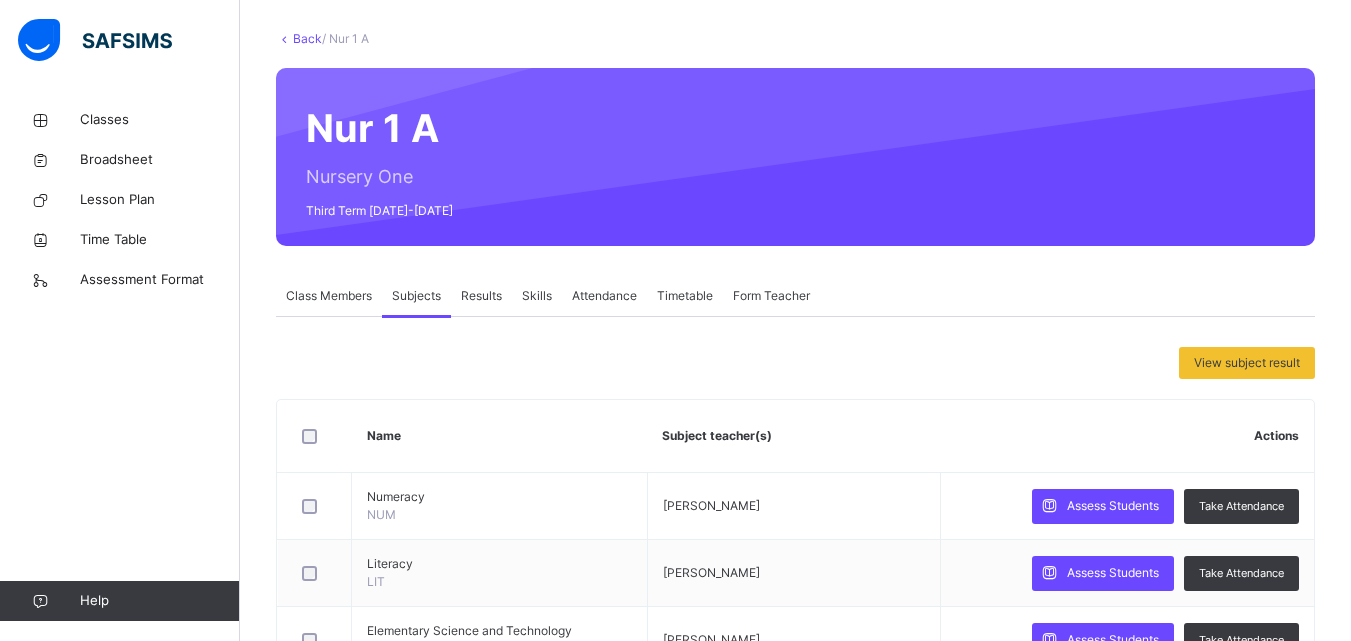 click on "Show Comments" at bounding box center [755, 1546] 